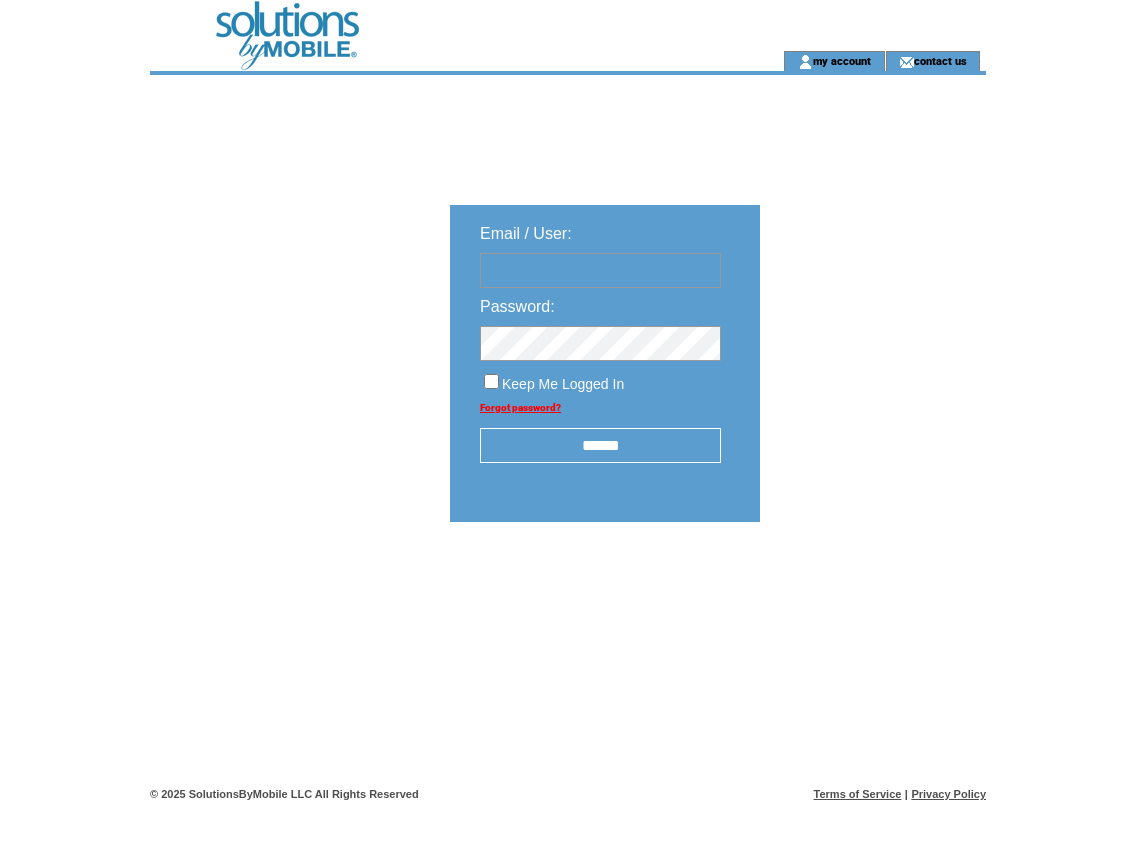scroll, scrollTop: 0, scrollLeft: 0, axis: both 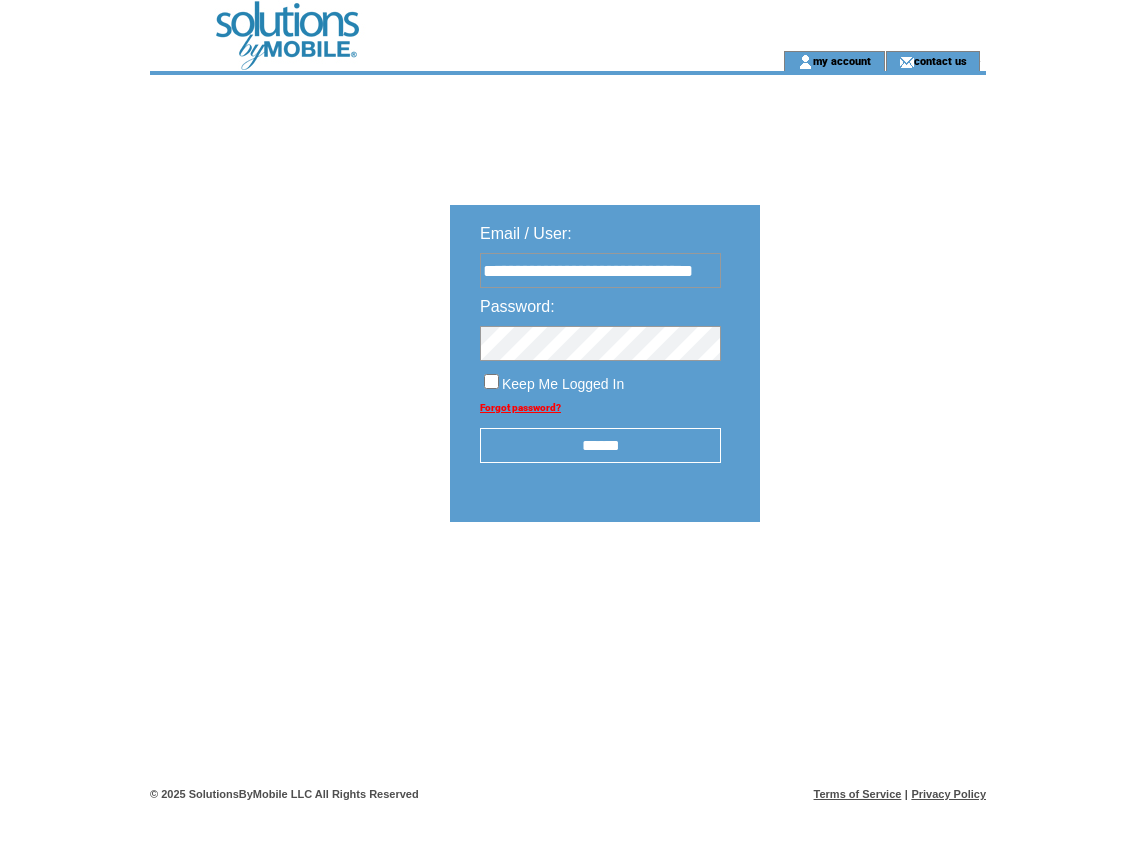 click on "******" at bounding box center (600, 445) 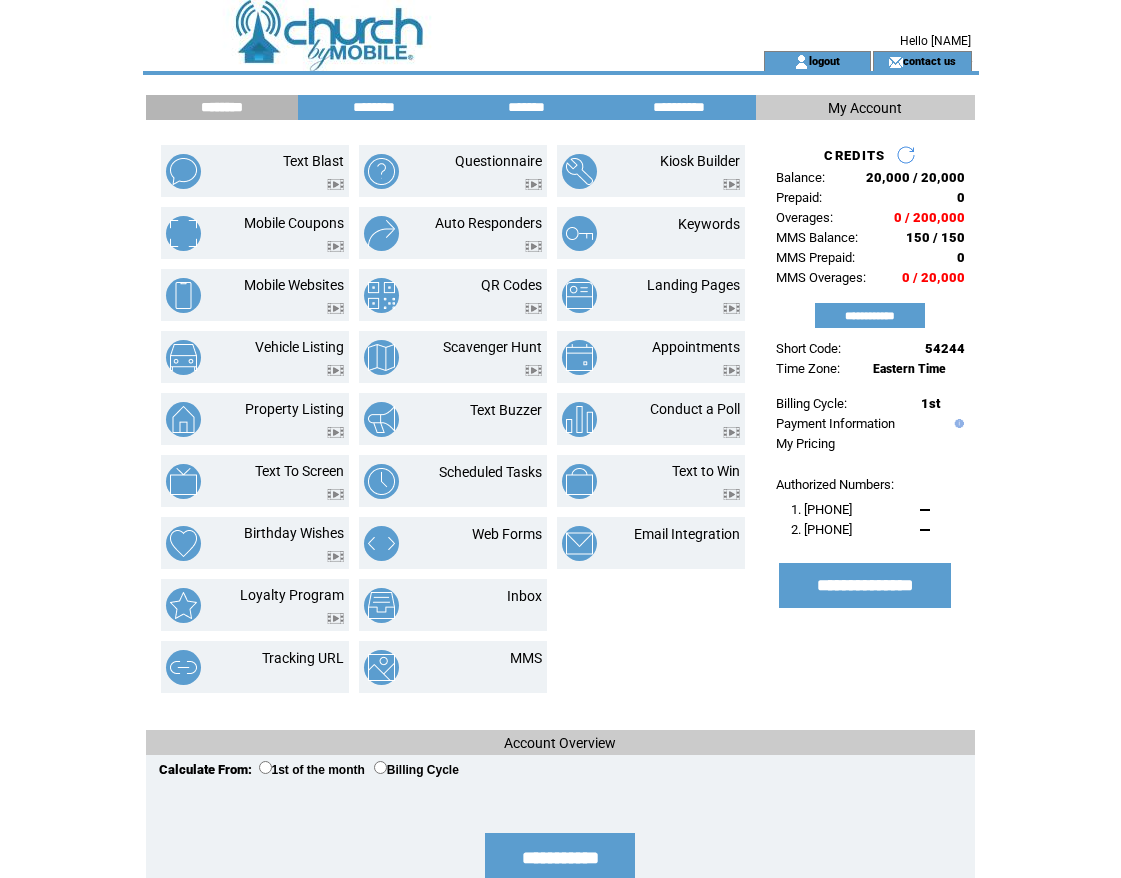 scroll, scrollTop: 0, scrollLeft: 0, axis: both 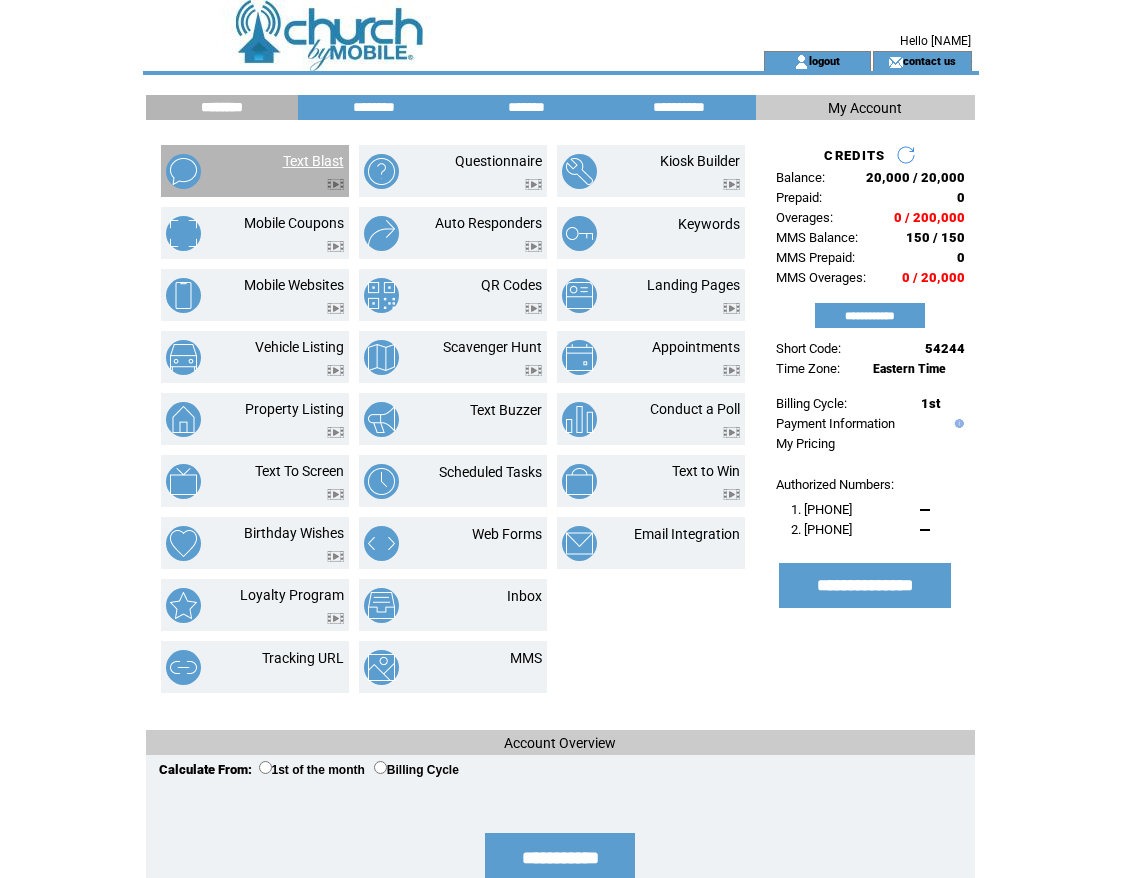 click on "Text Blast" at bounding box center [313, 161] 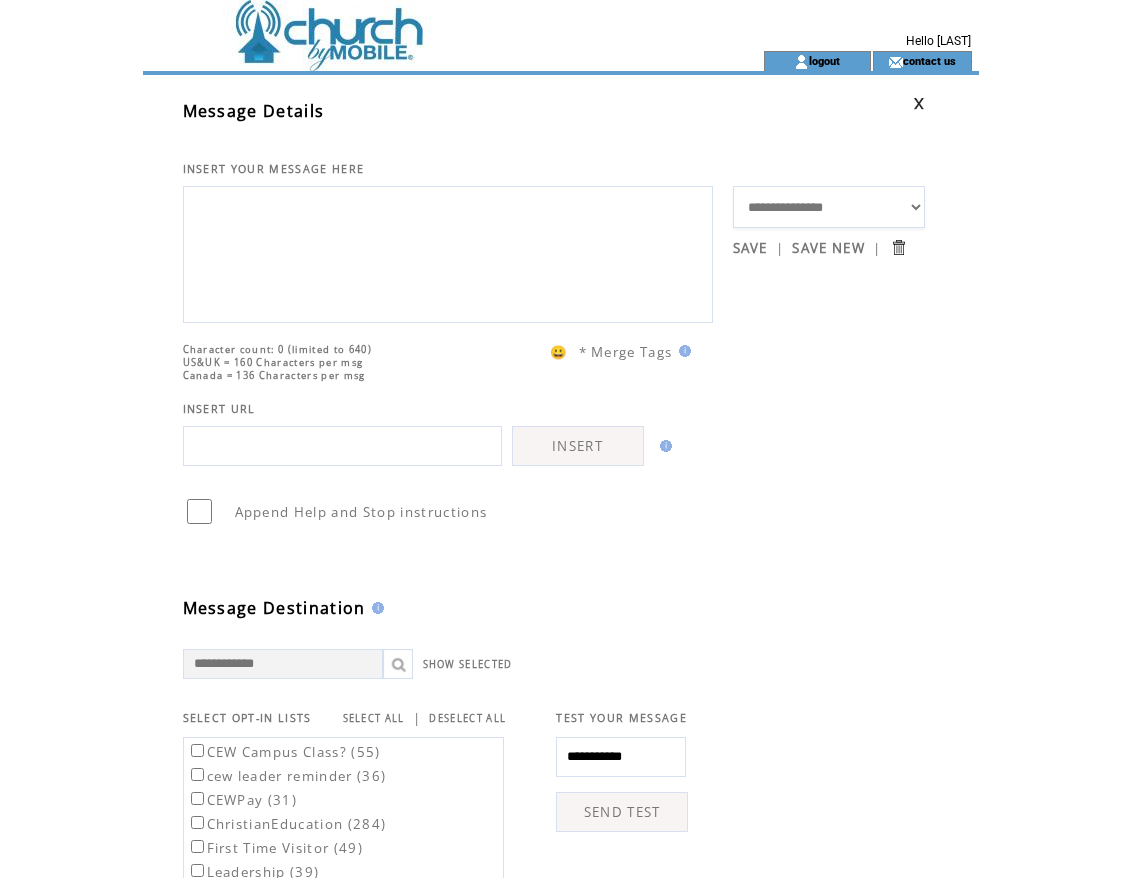 scroll, scrollTop: 0, scrollLeft: 0, axis: both 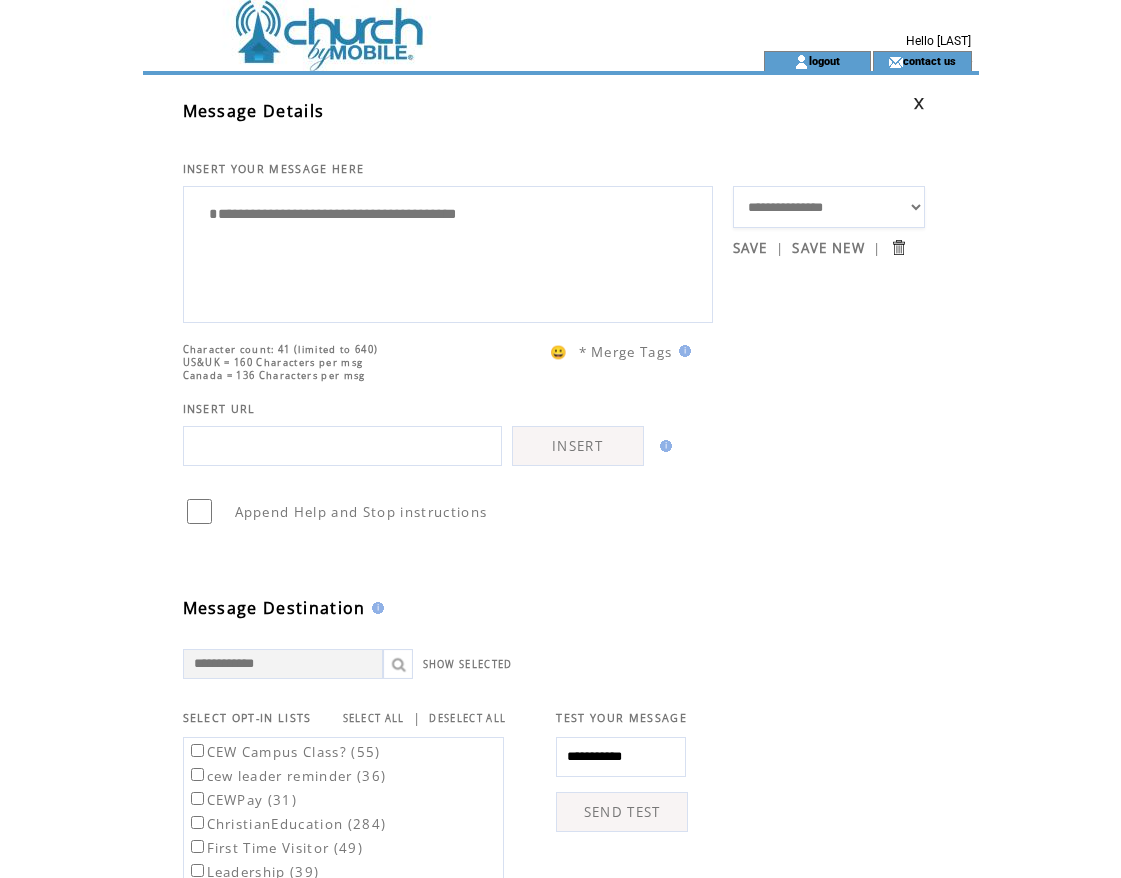 click on "**********" at bounding box center (448, 252) 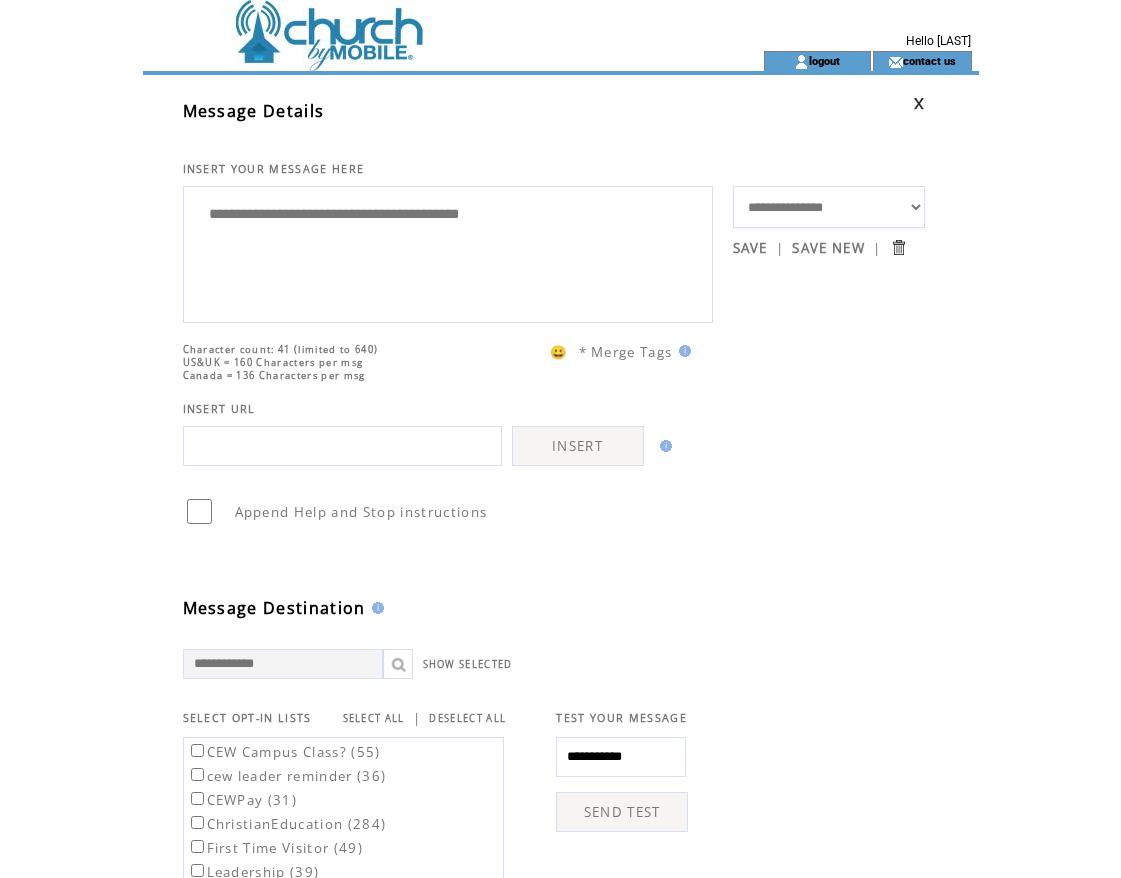 paste on "**********" 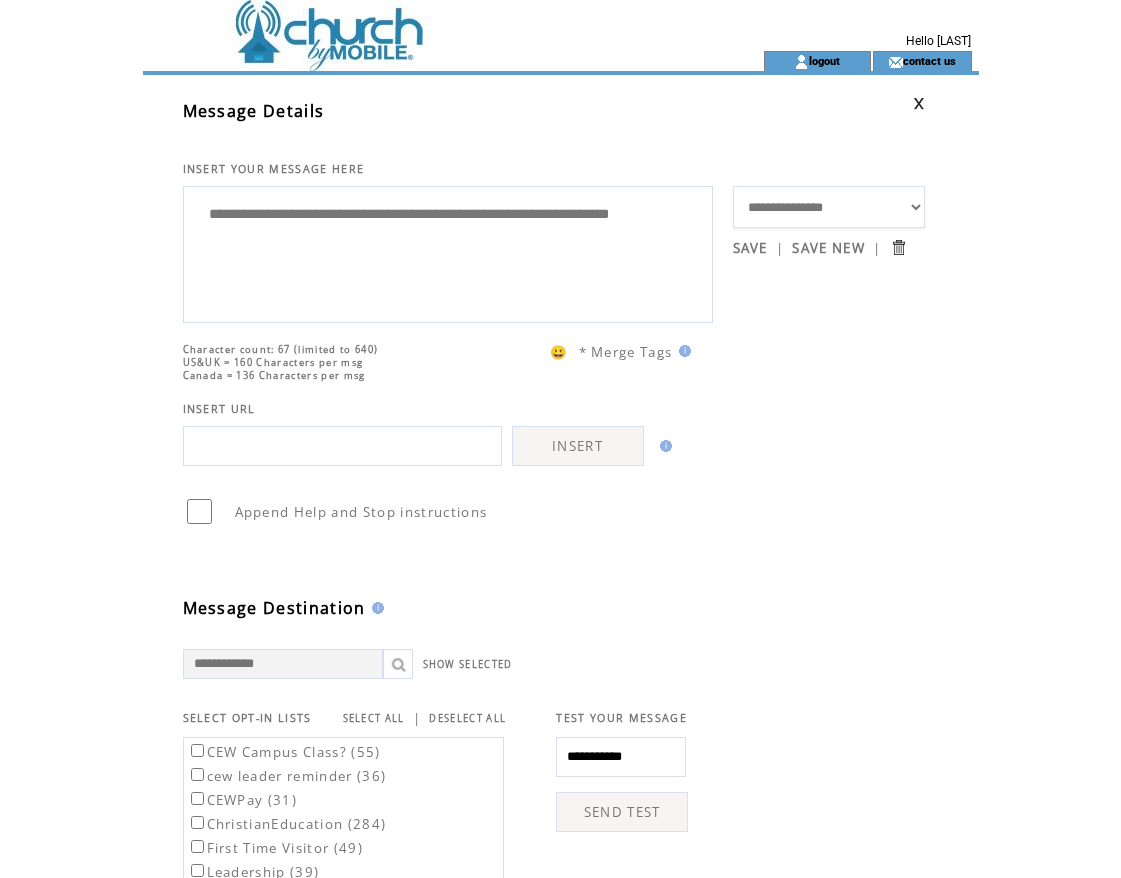type on "**********" 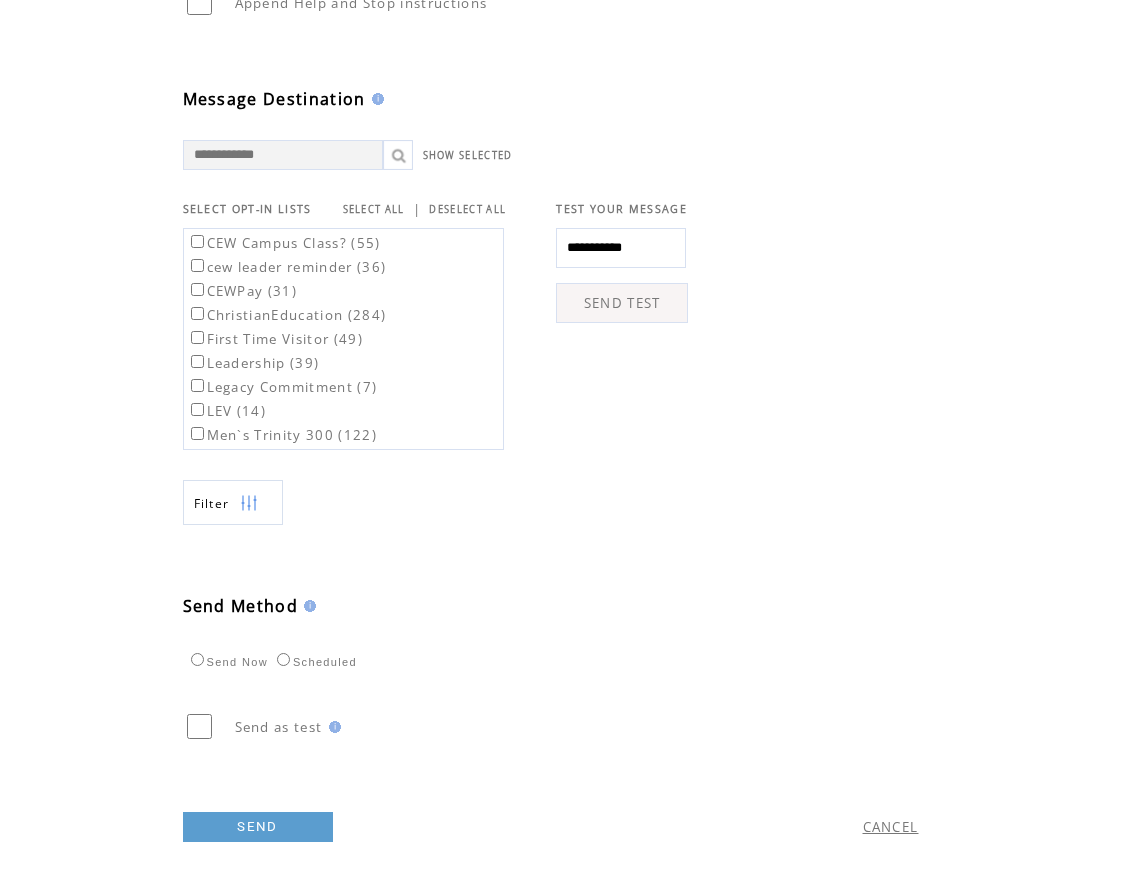 scroll, scrollTop: 563, scrollLeft: 0, axis: vertical 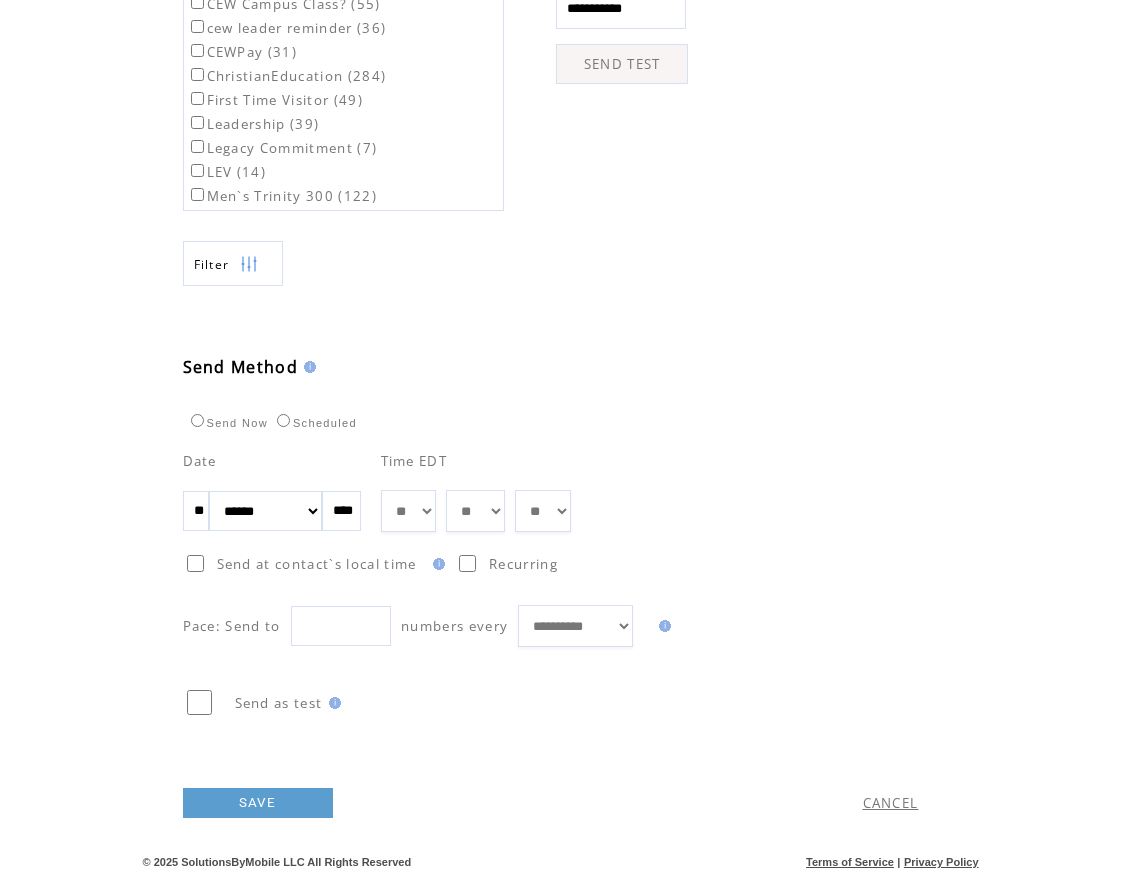 click on "** 	 ** 	 ** 	 ** 	 ** 	 ** 	 ** 	 ** 	 ** 	 ** 	 ** 	 ** 	 **" at bounding box center (408, 511) 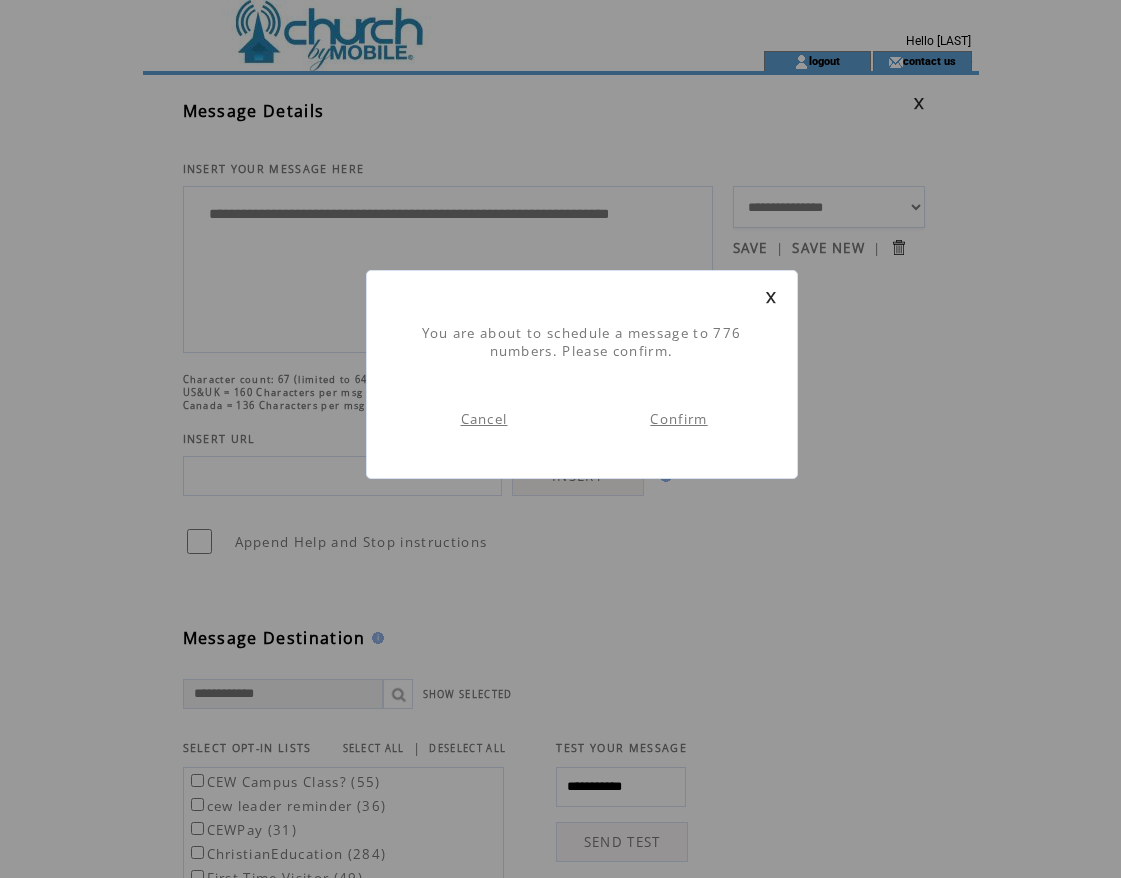 scroll, scrollTop: 1, scrollLeft: 0, axis: vertical 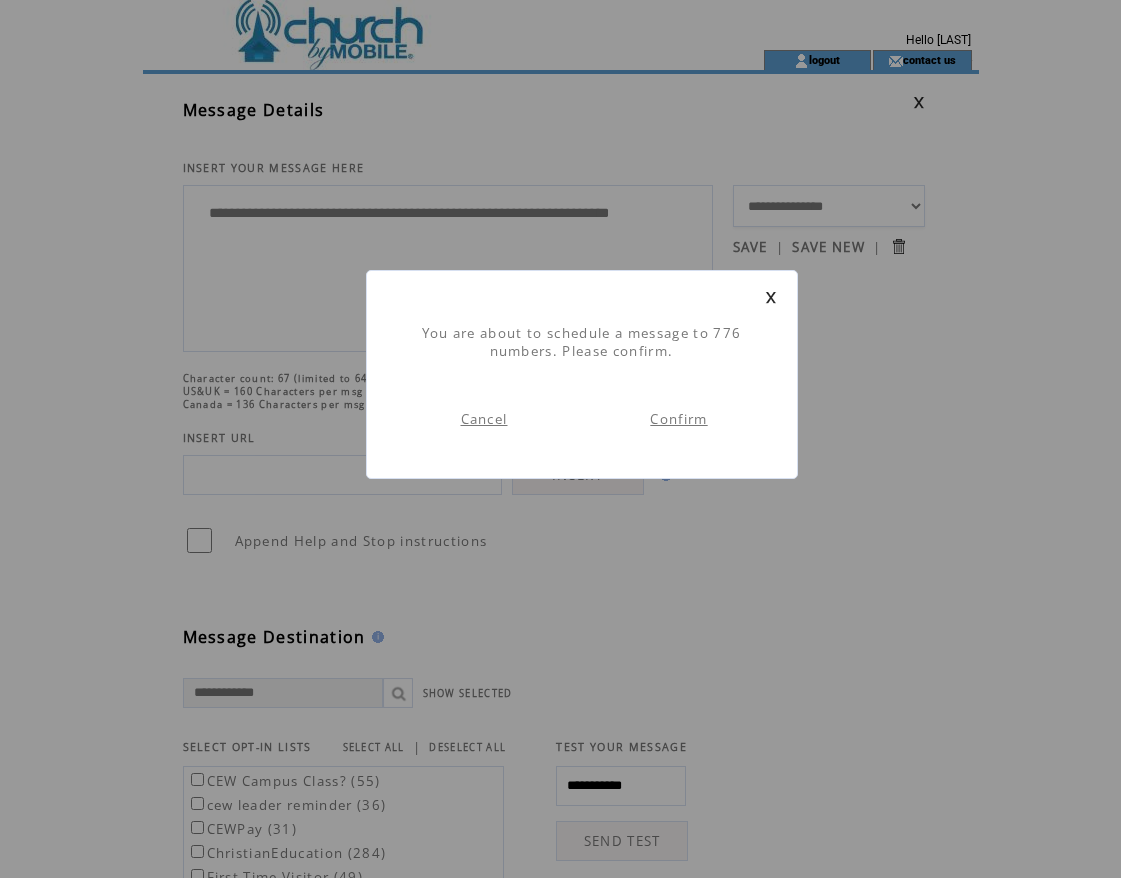 click on "Confirm" at bounding box center (678, 419) 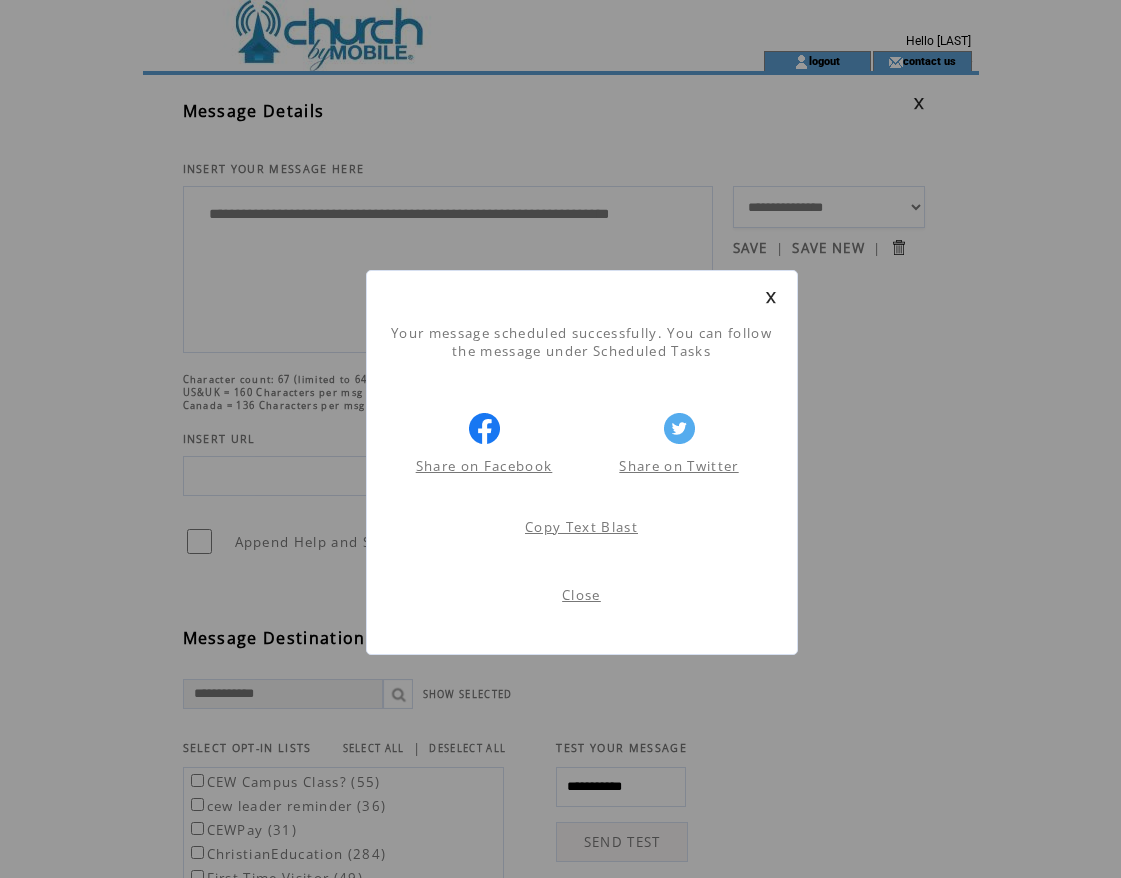 scroll, scrollTop: 1, scrollLeft: 0, axis: vertical 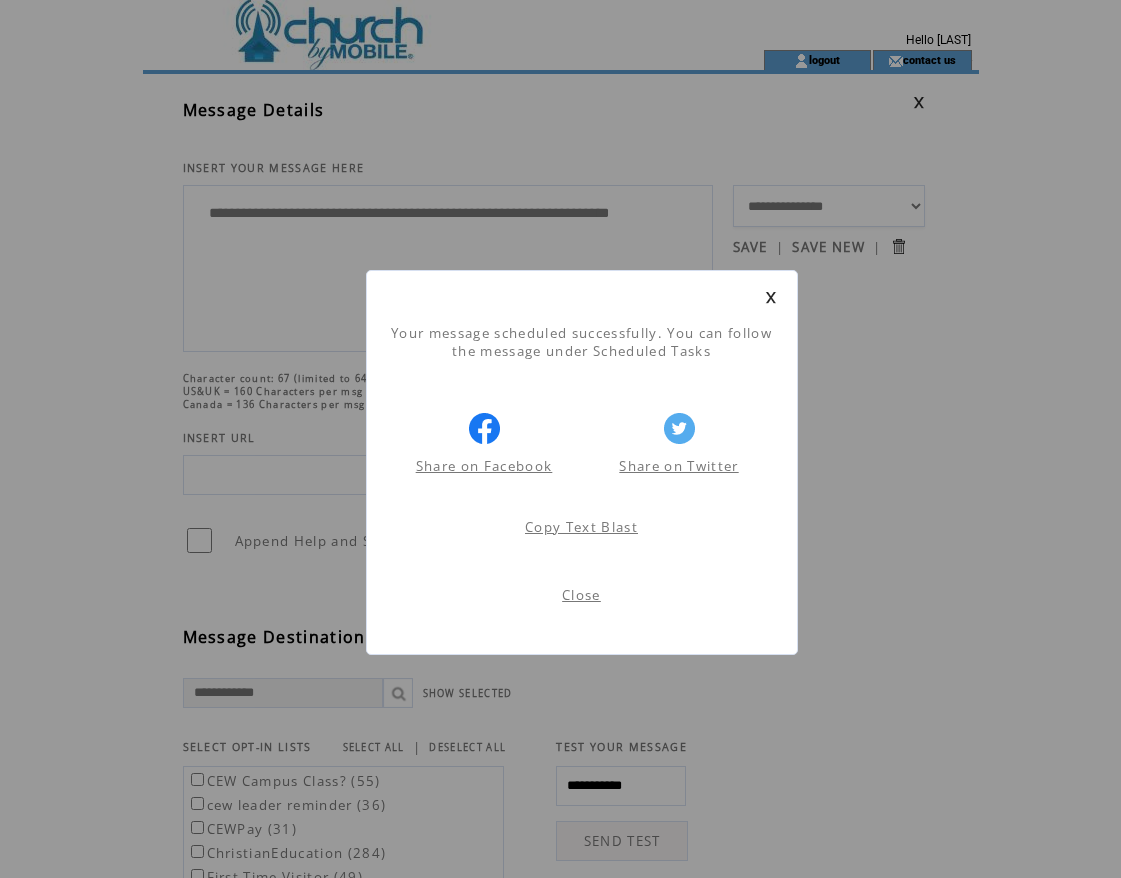 click on "Close" at bounding box center (581, 595) 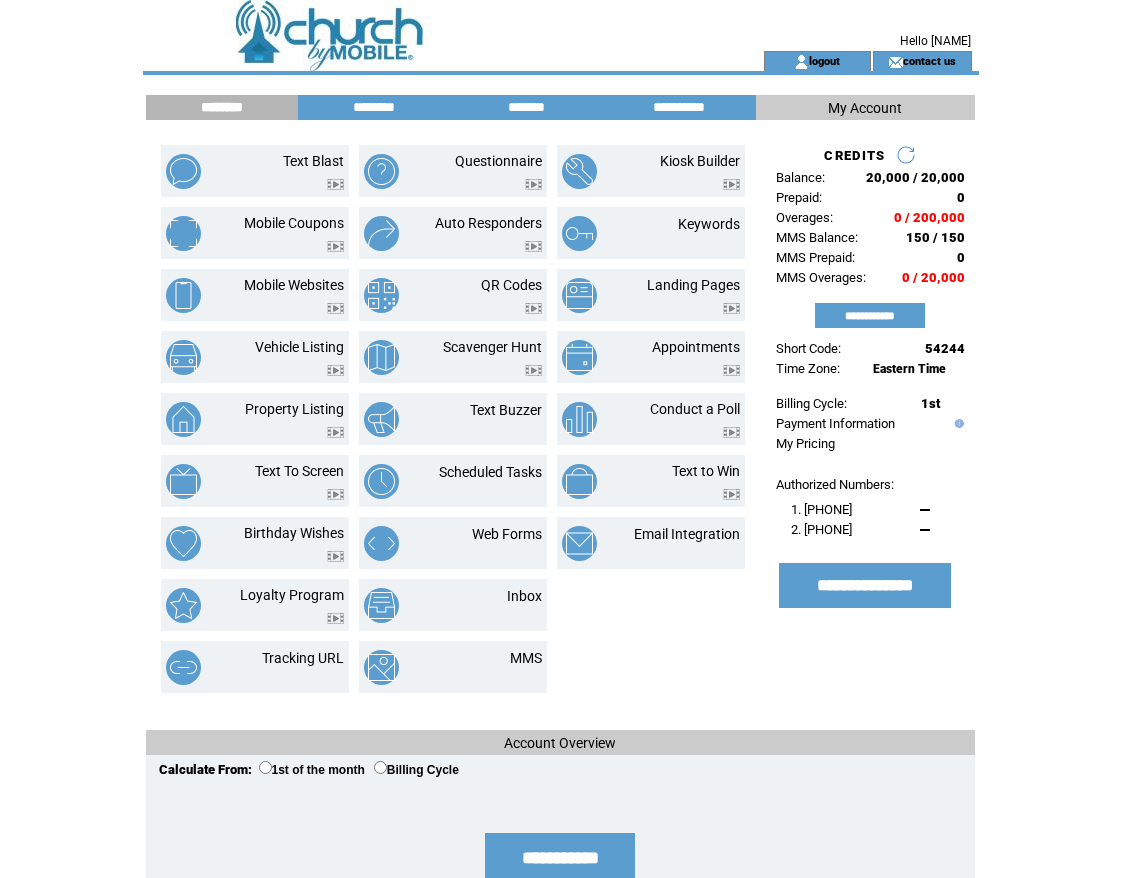 scroll, scrollTop: 0, scrollLeft: 0, axis: both 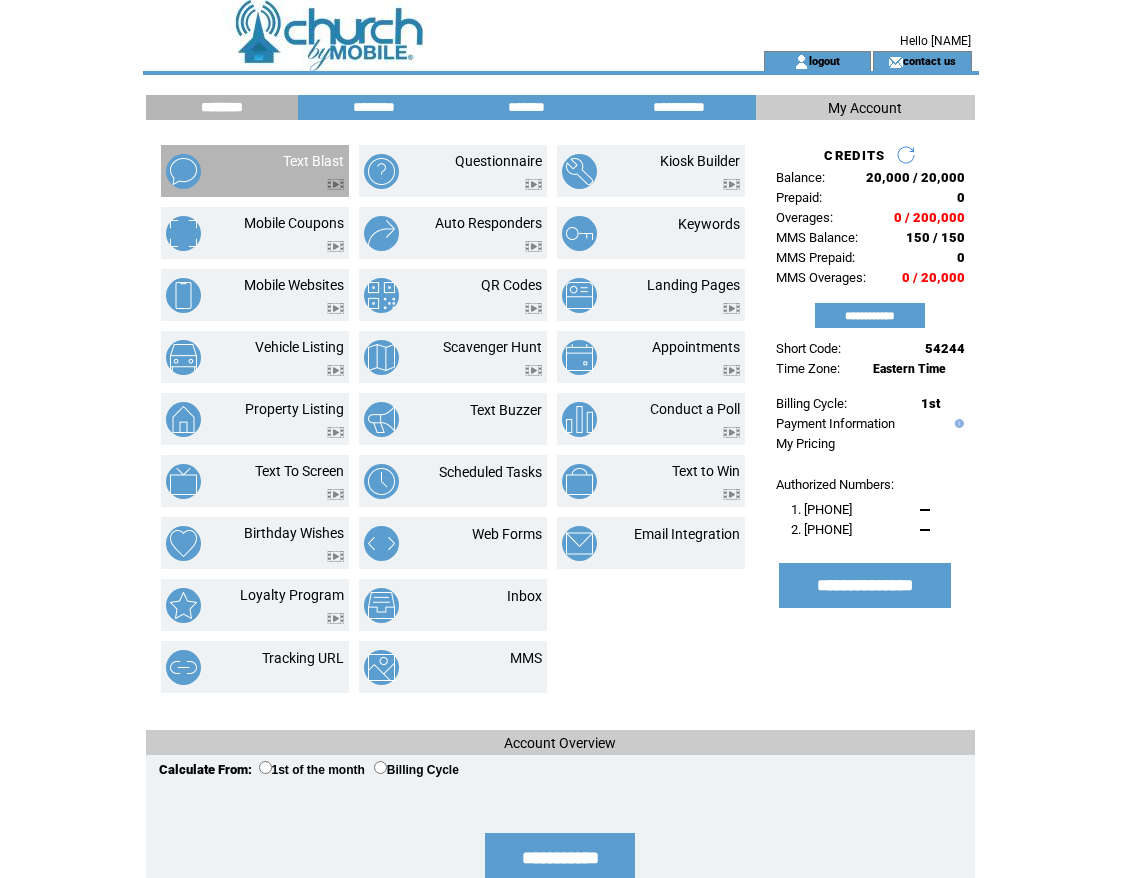 click on "Text Blast" at bounding box center [255, 171] 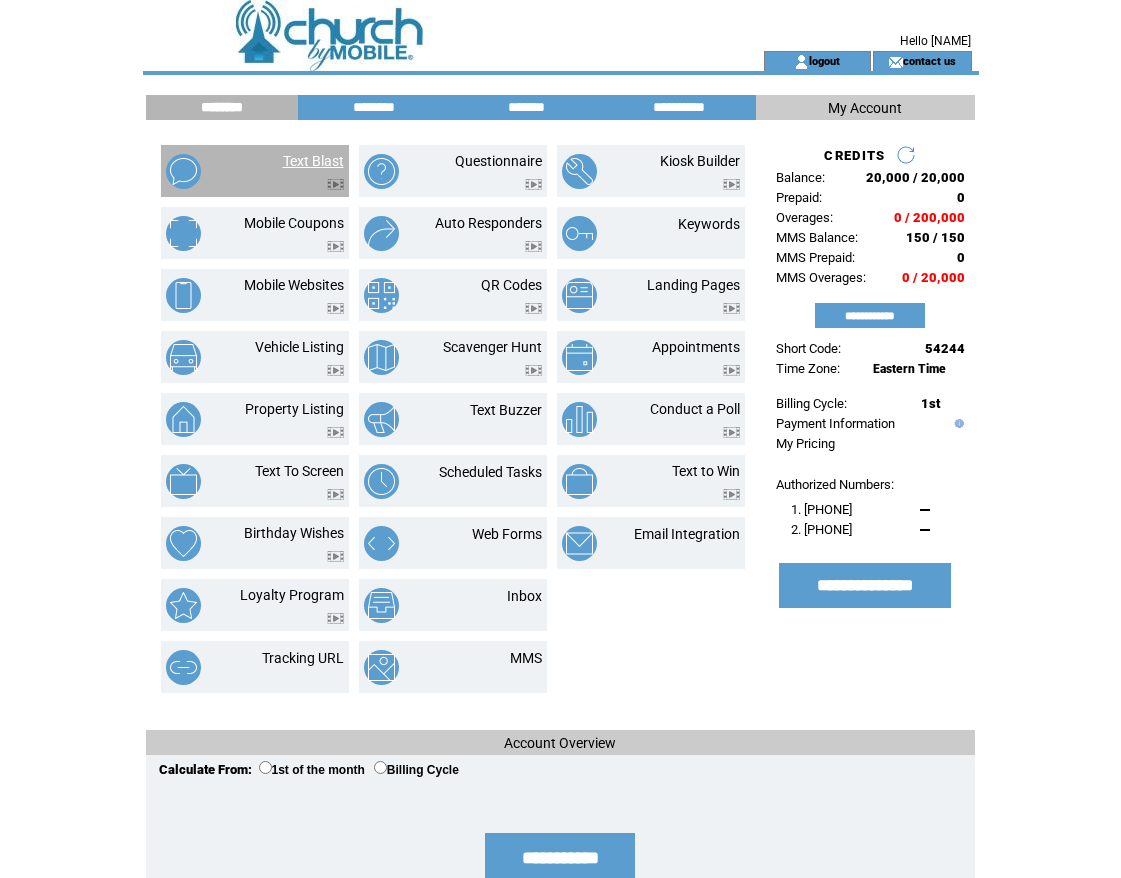 click on "Text Blast" at bounding box center (313, 161) 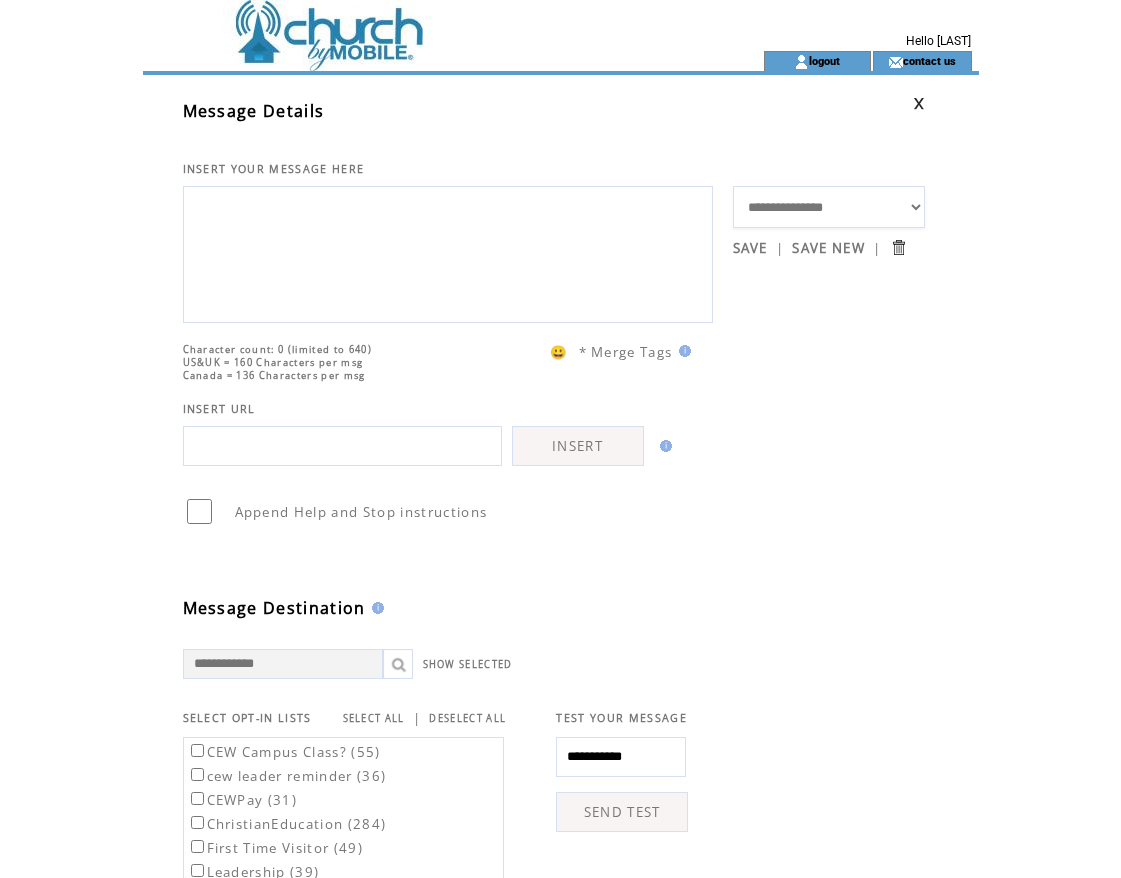 scroll, scrollTop: 0, scrollLeft: 0, axis: both 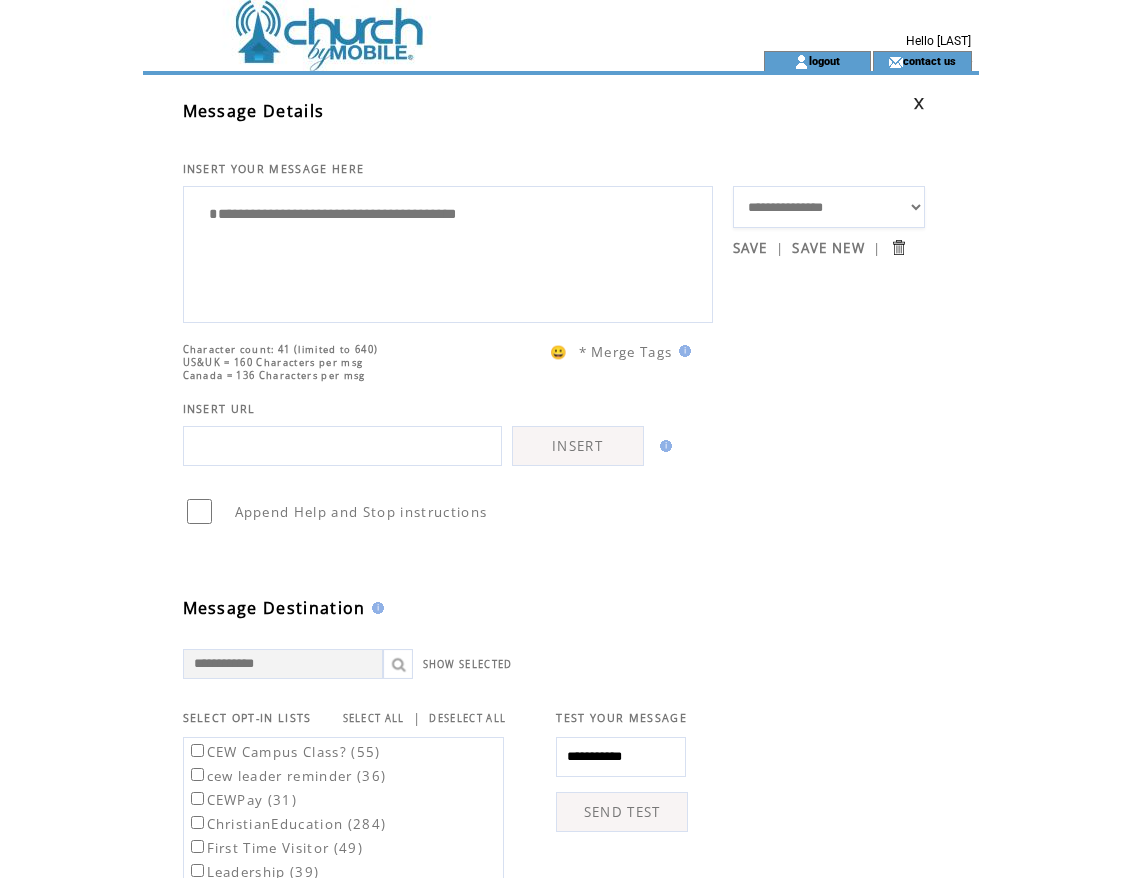 click on "**********" at bounding box center (448, 252) 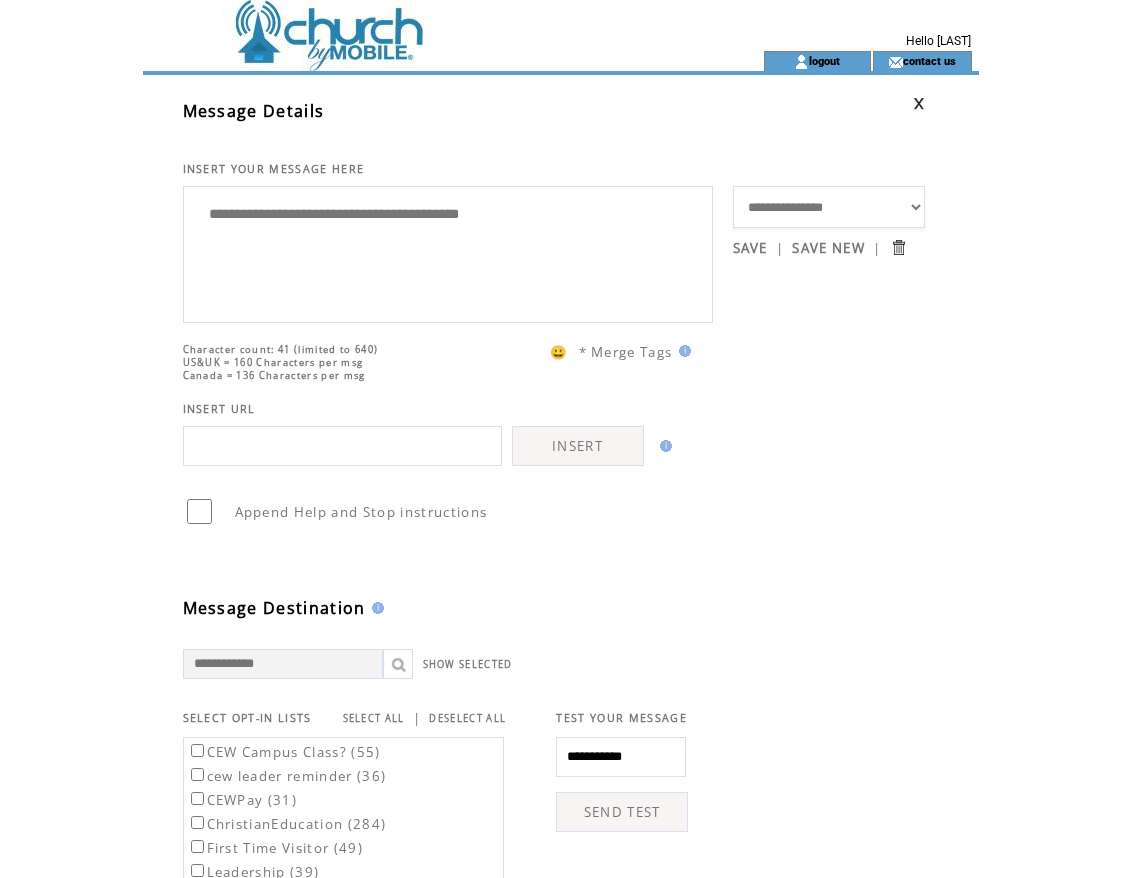 paste on "**********" 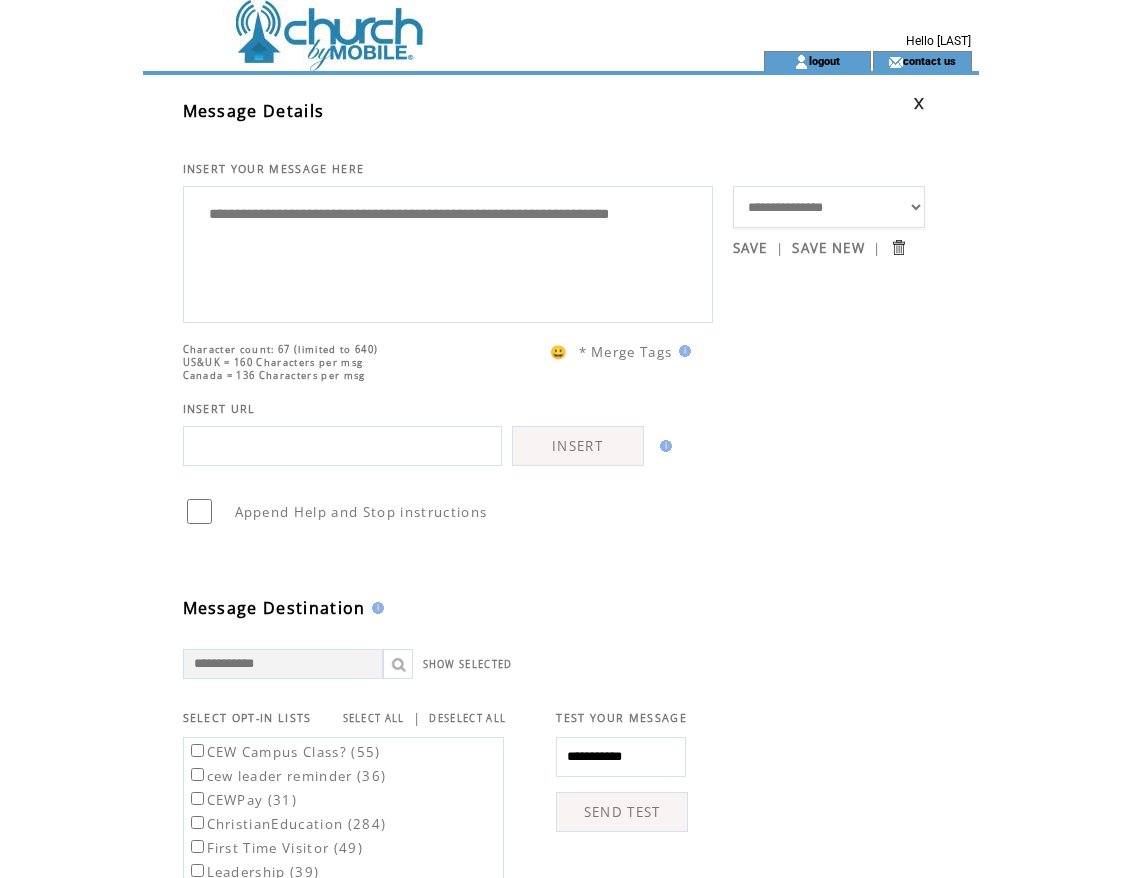 type on "**********" 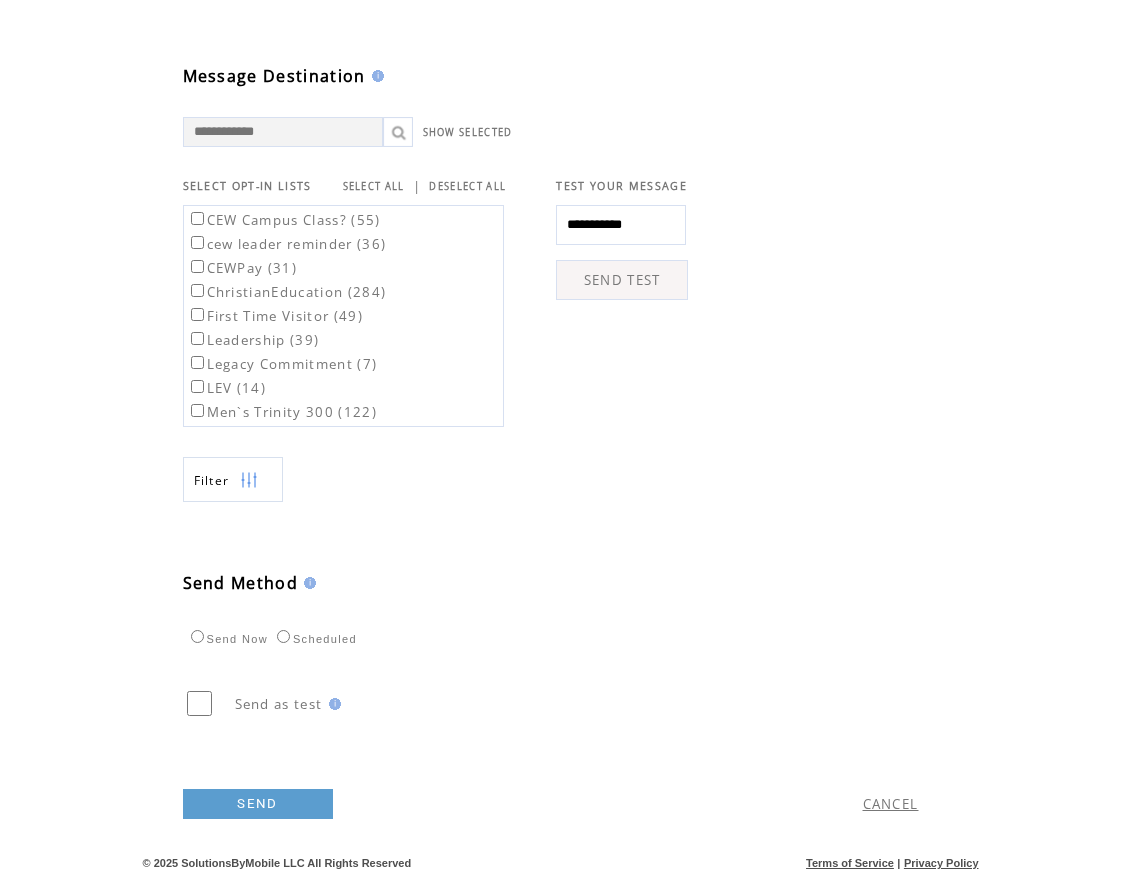 scroll, scrollTop: 563, scrollLeft: 0, axis: vertical 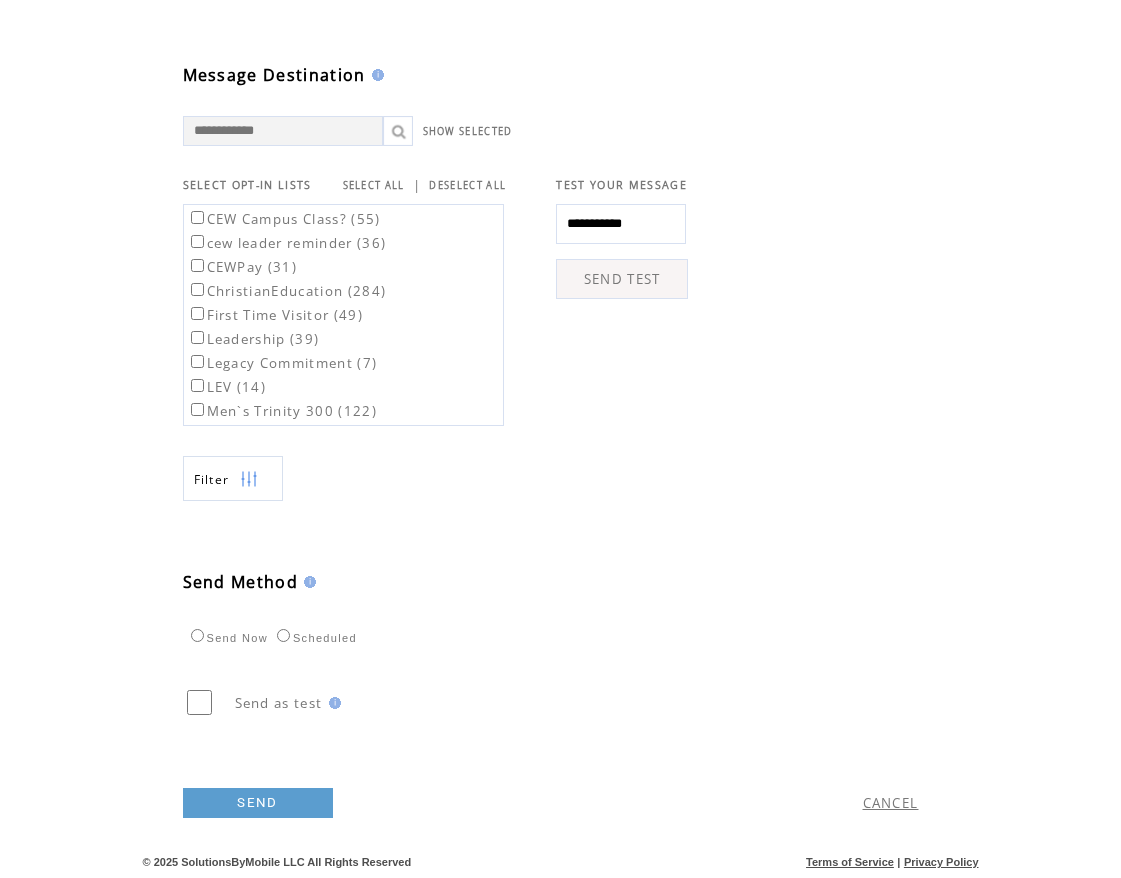 click on "Scheduled" at bounding box center (314, 638) 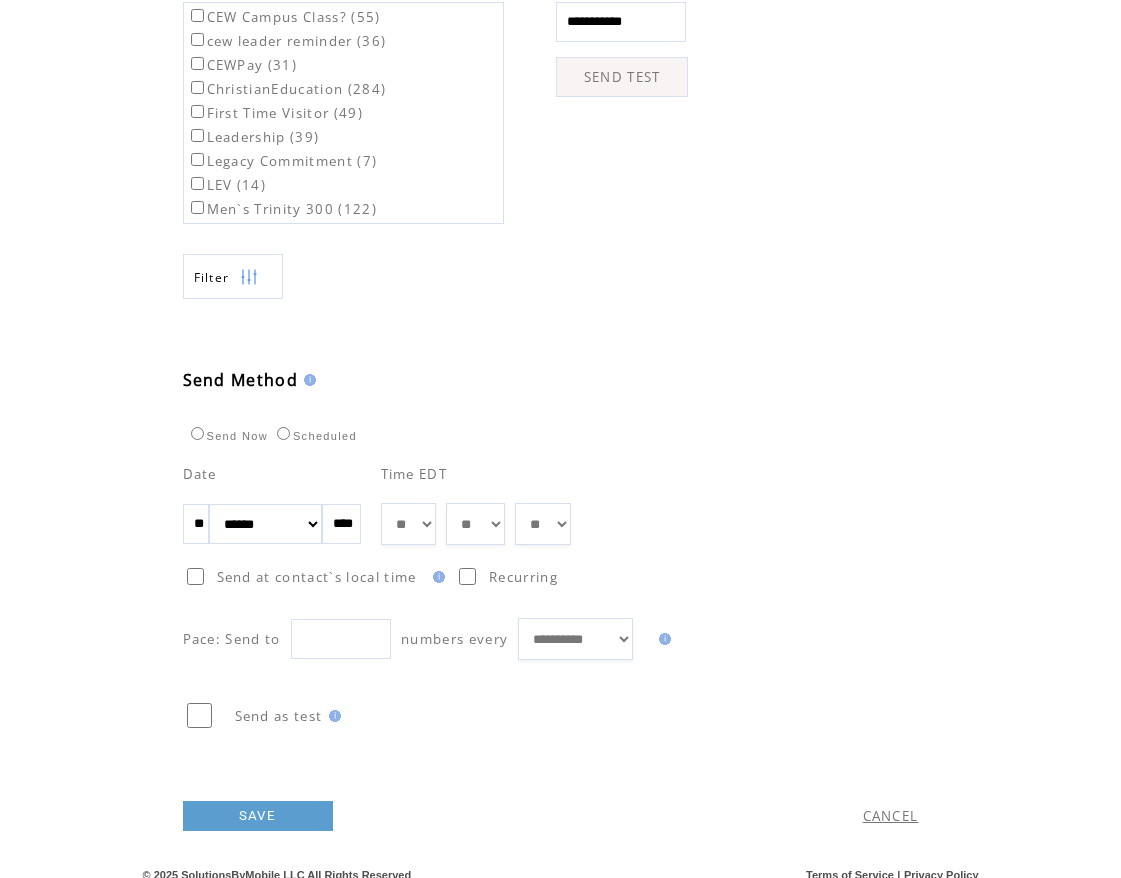 scroll, scrollTop: 778, scrollLeft: 0, axis: vertical 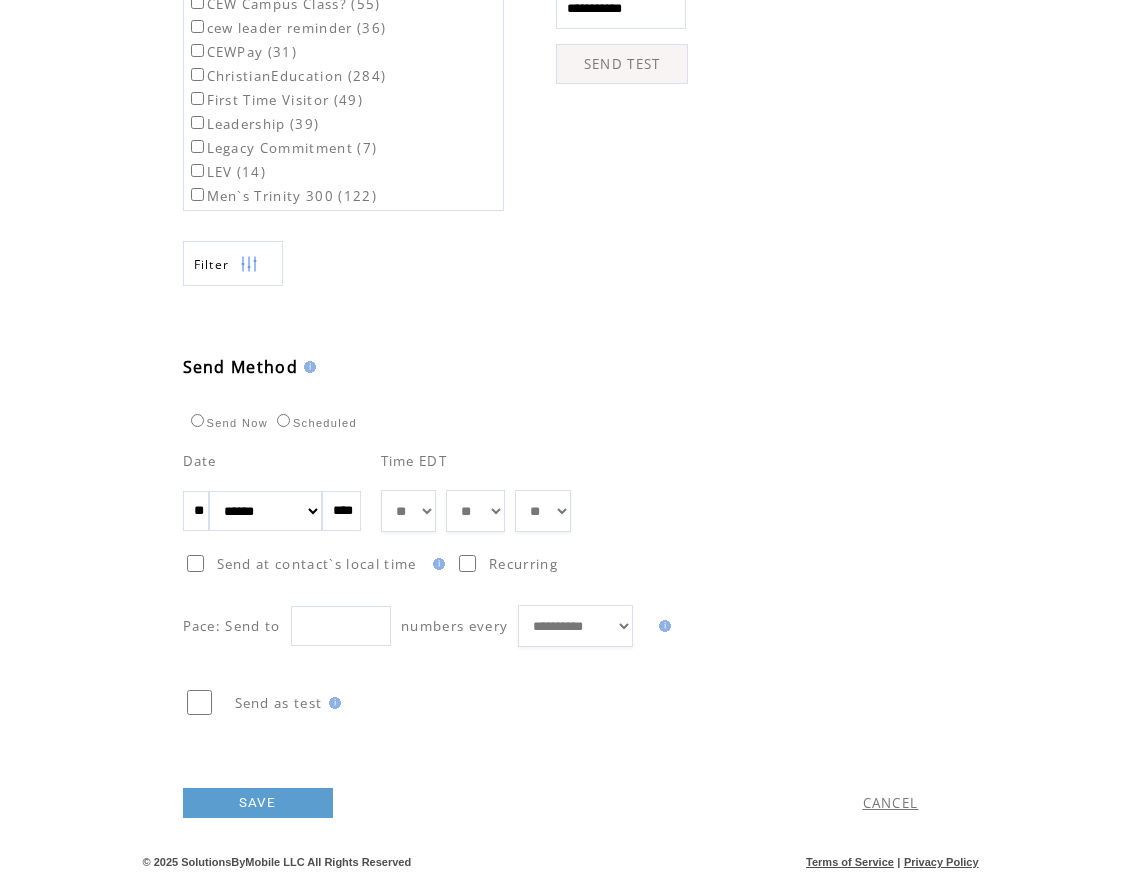 click on "**" at bounding box center [196, 511] 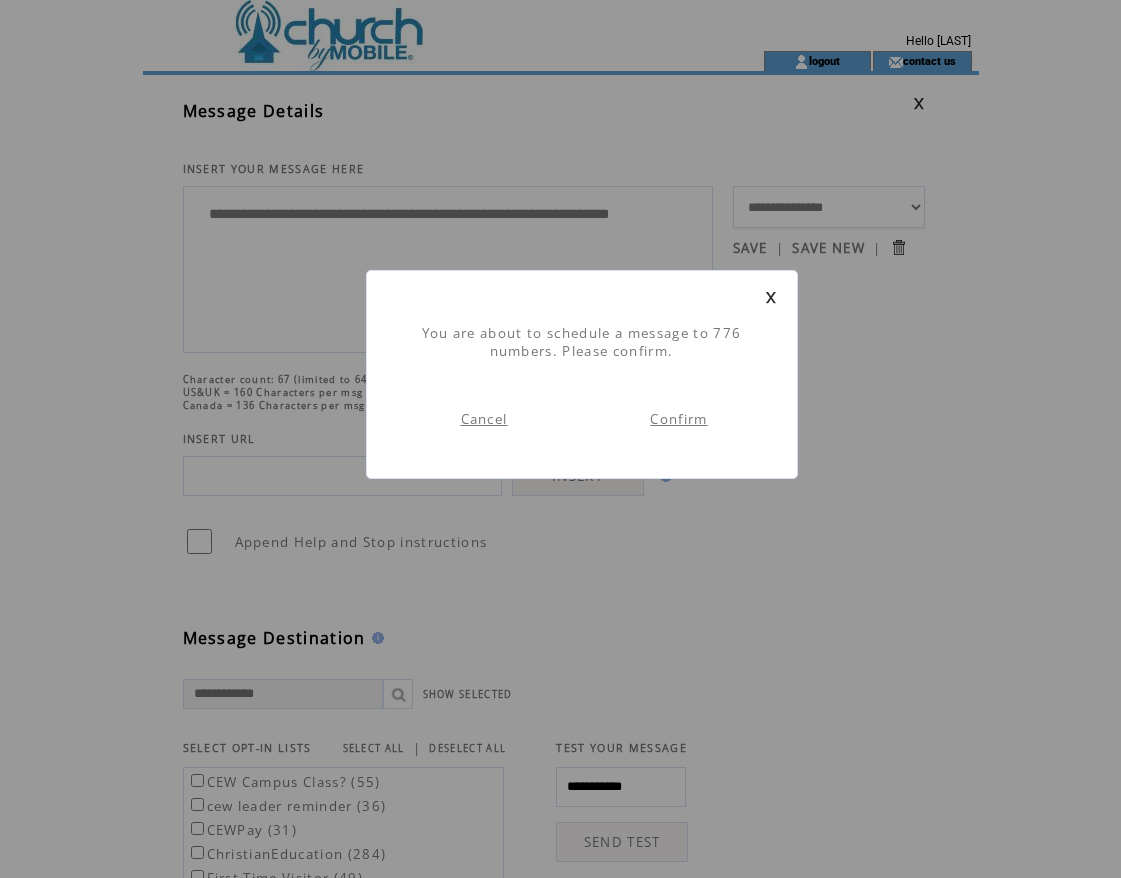 scroll, scrollTop: 1, scrollLeft: 0, axis: vertical 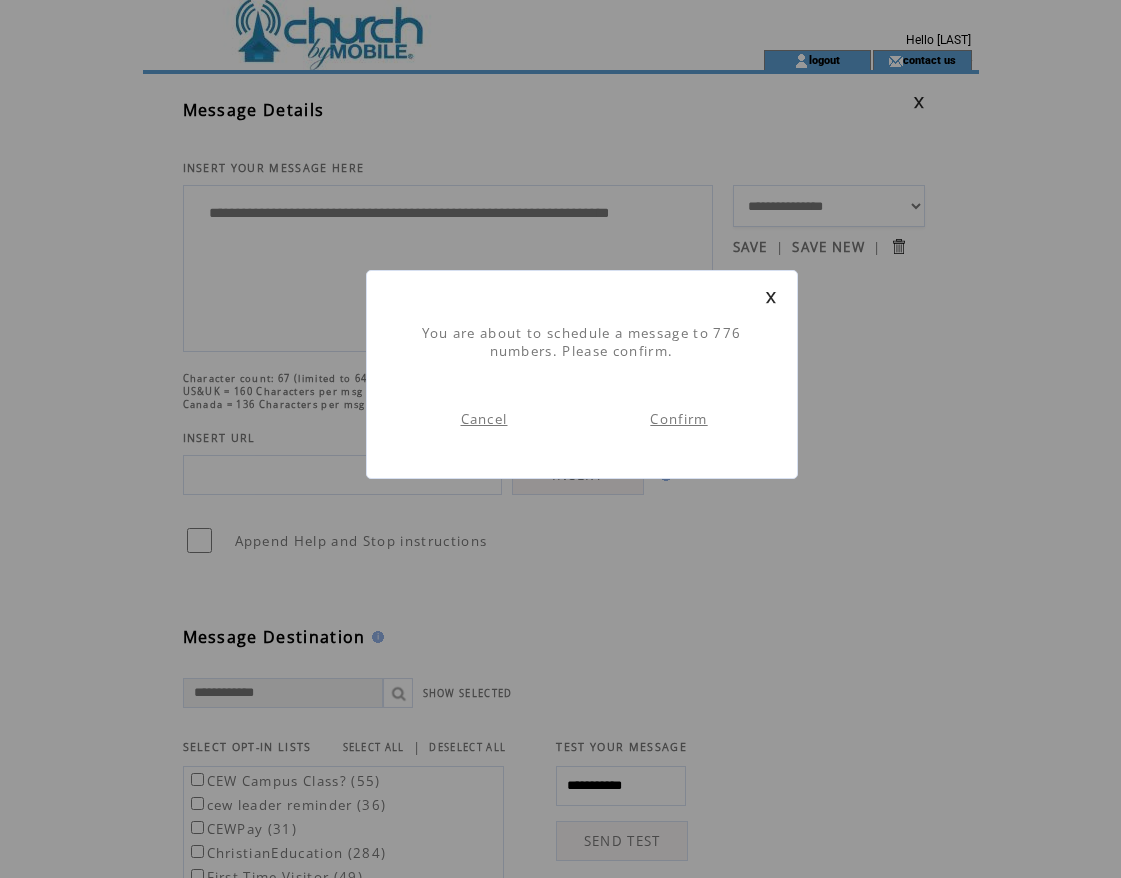 click on "Confirm" at bounding box center (678, 419) 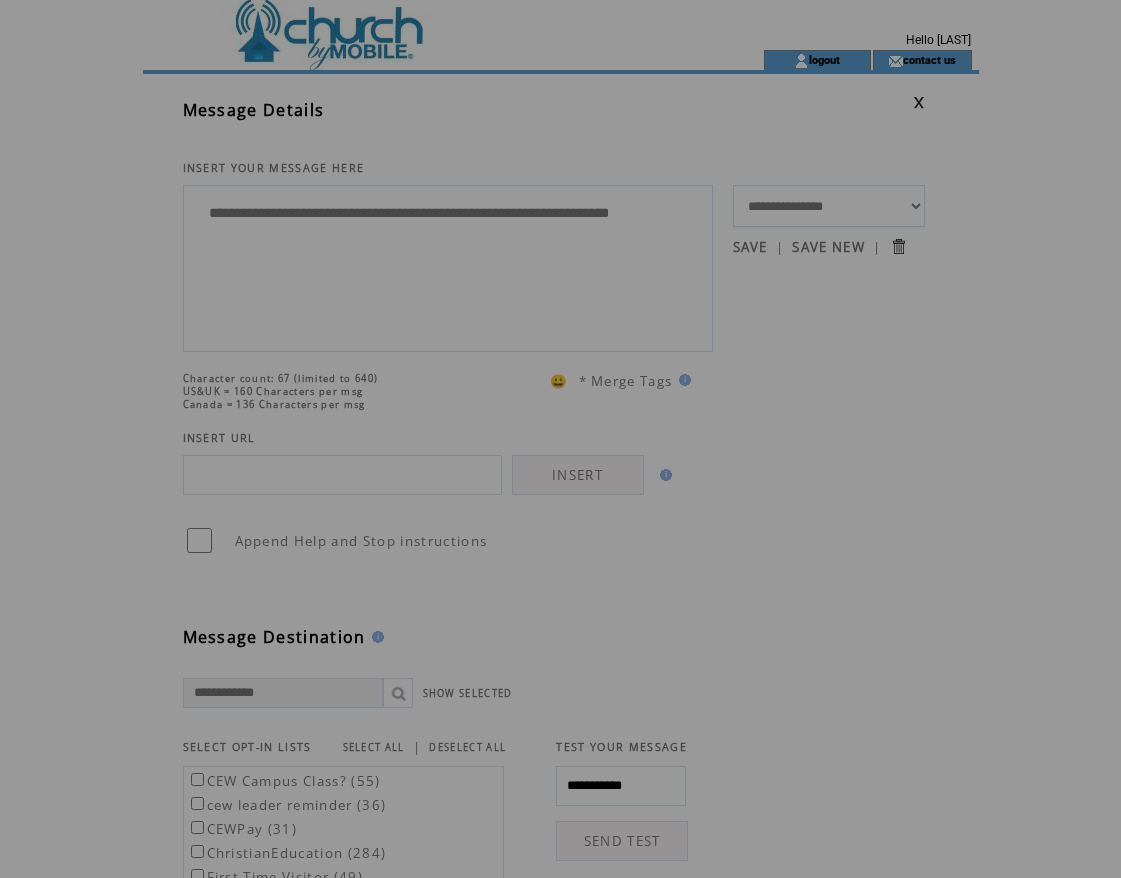 scroll, scrollTop: 0, scrollLeft: 0, axis: both 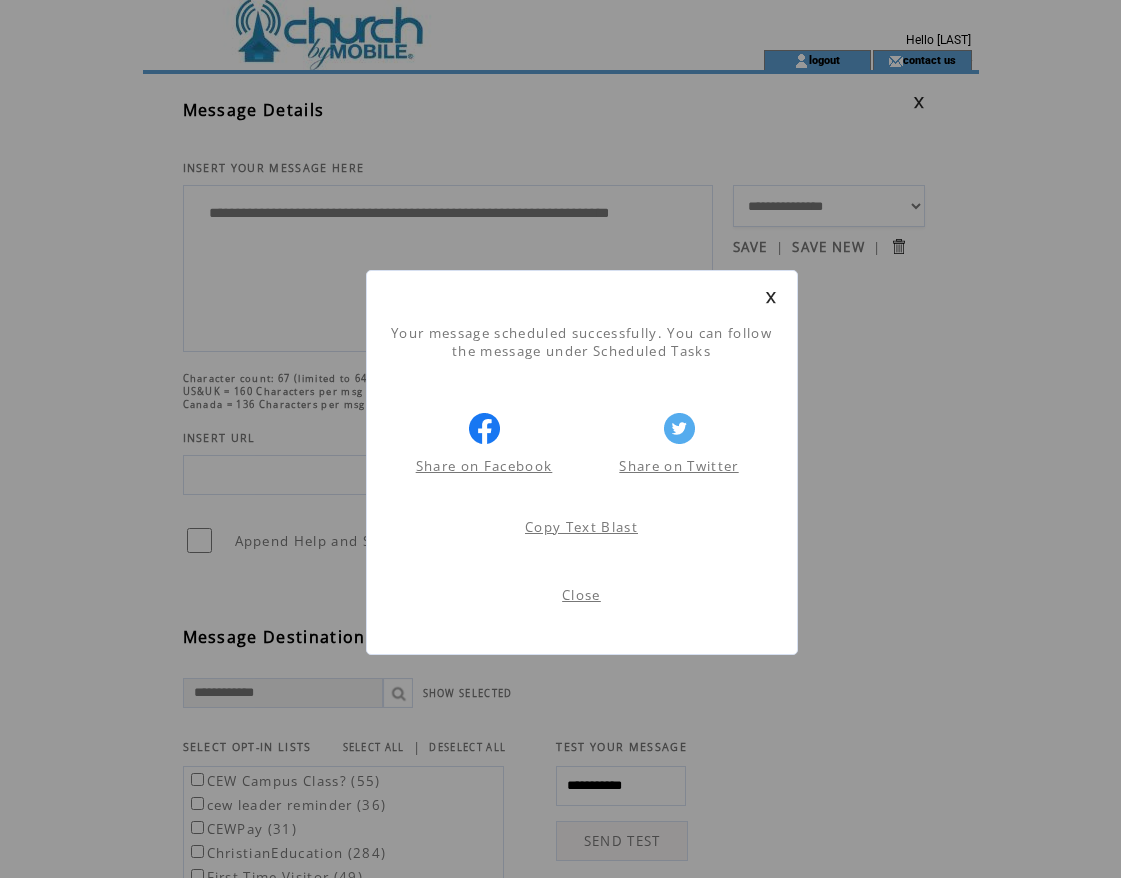 click on "Close" at bounding box center (581, 595) 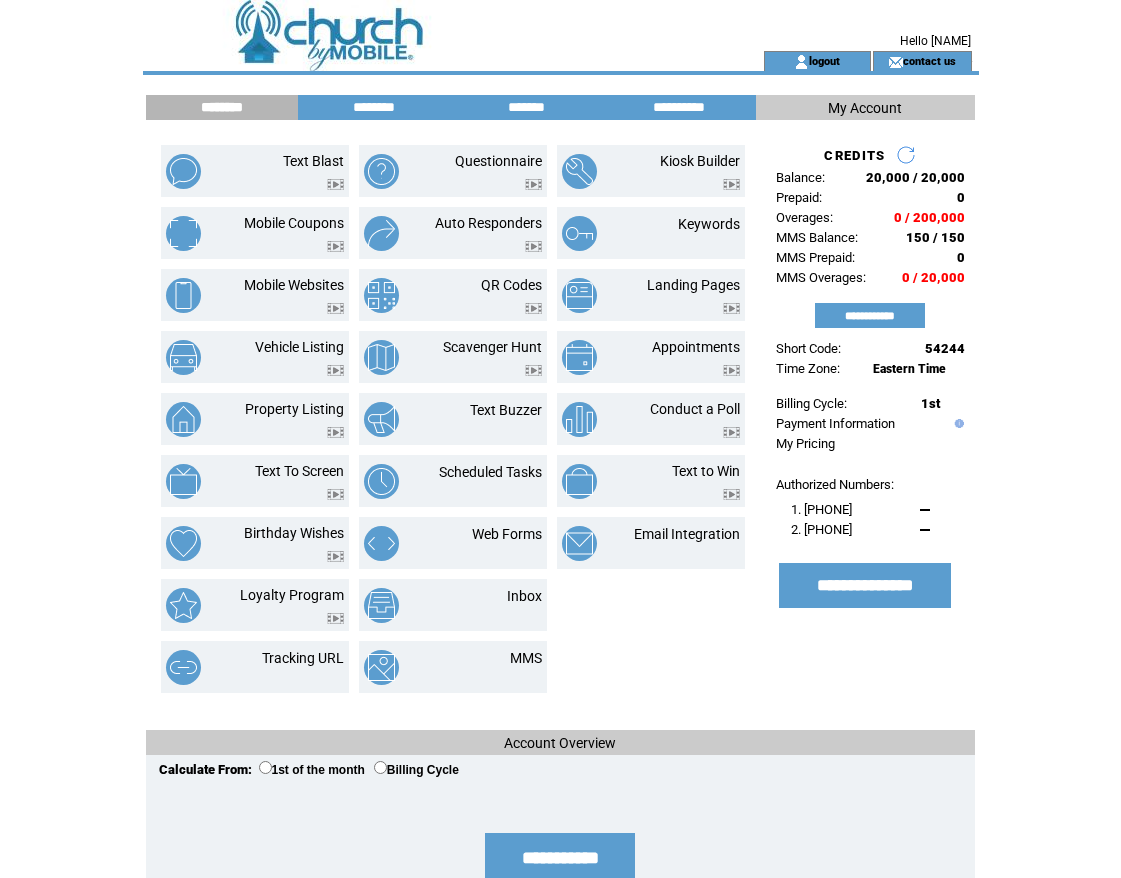 scroll, scrollTop: 0, scrollLeft: 0, axis: both 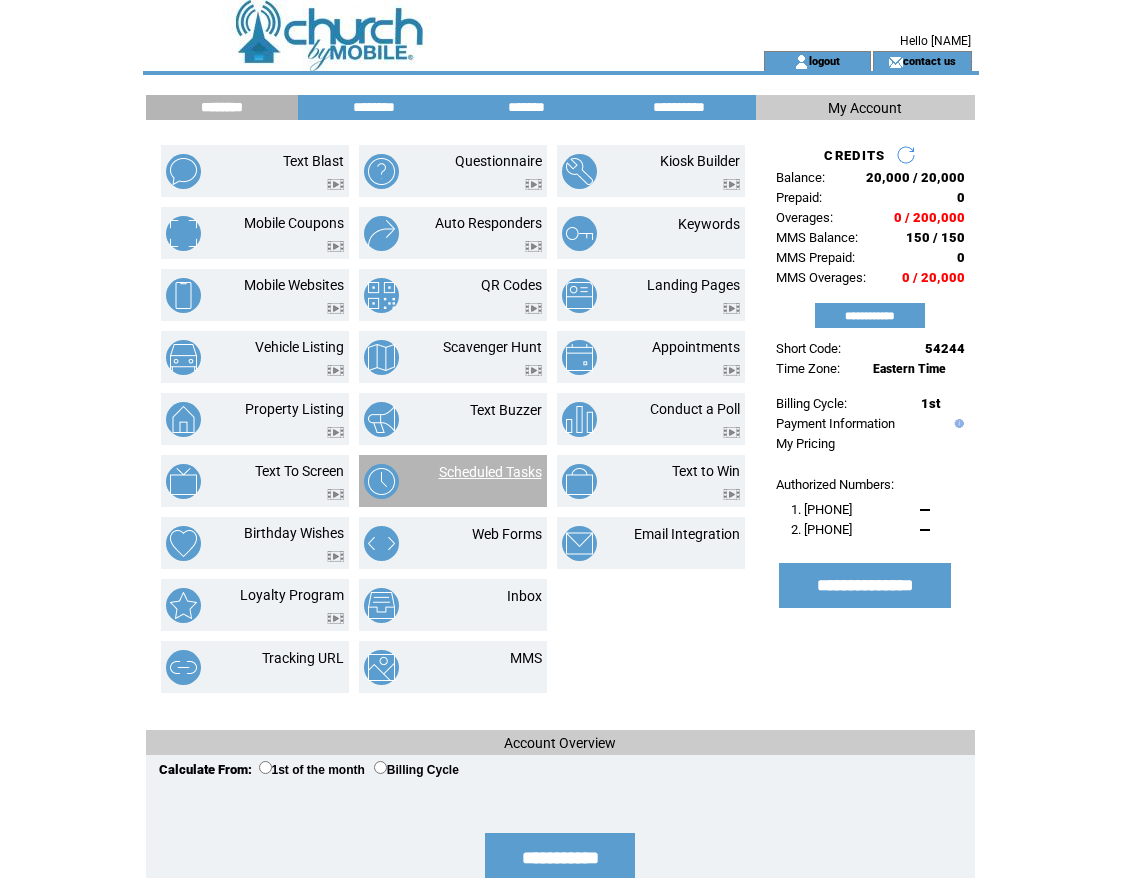click on "Scheduled Tasks" at bounding box center (490, 472) 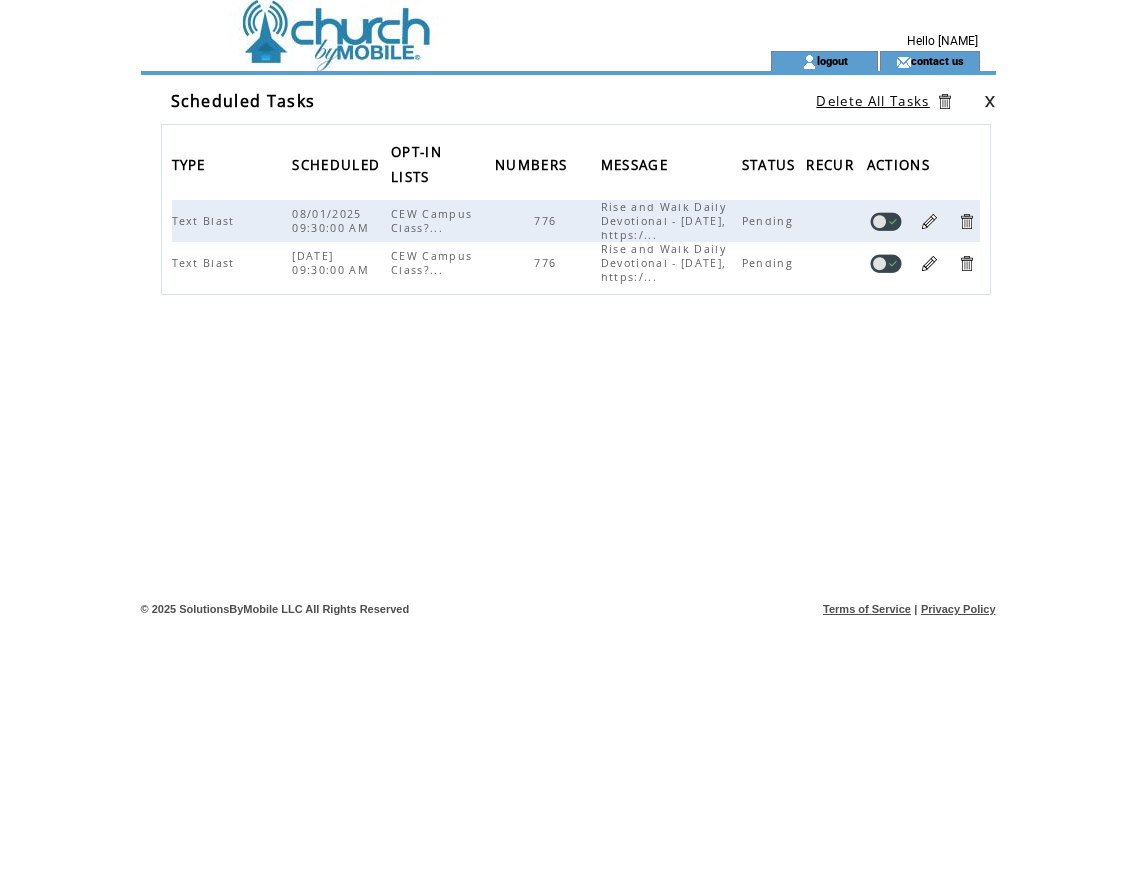 scroll, scrollTop: 0, scrollLeft: 0, axis: both 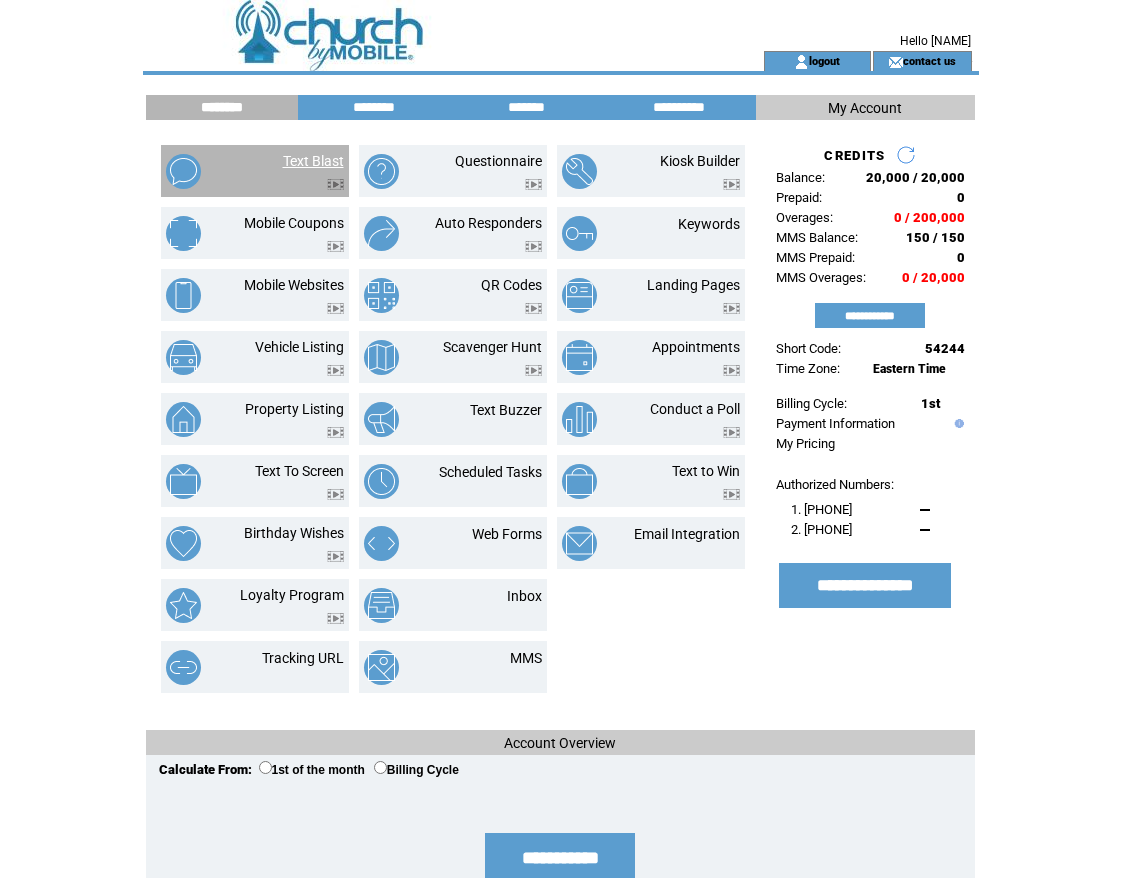 click on "Text Blast" at bounding box center (313, 161) 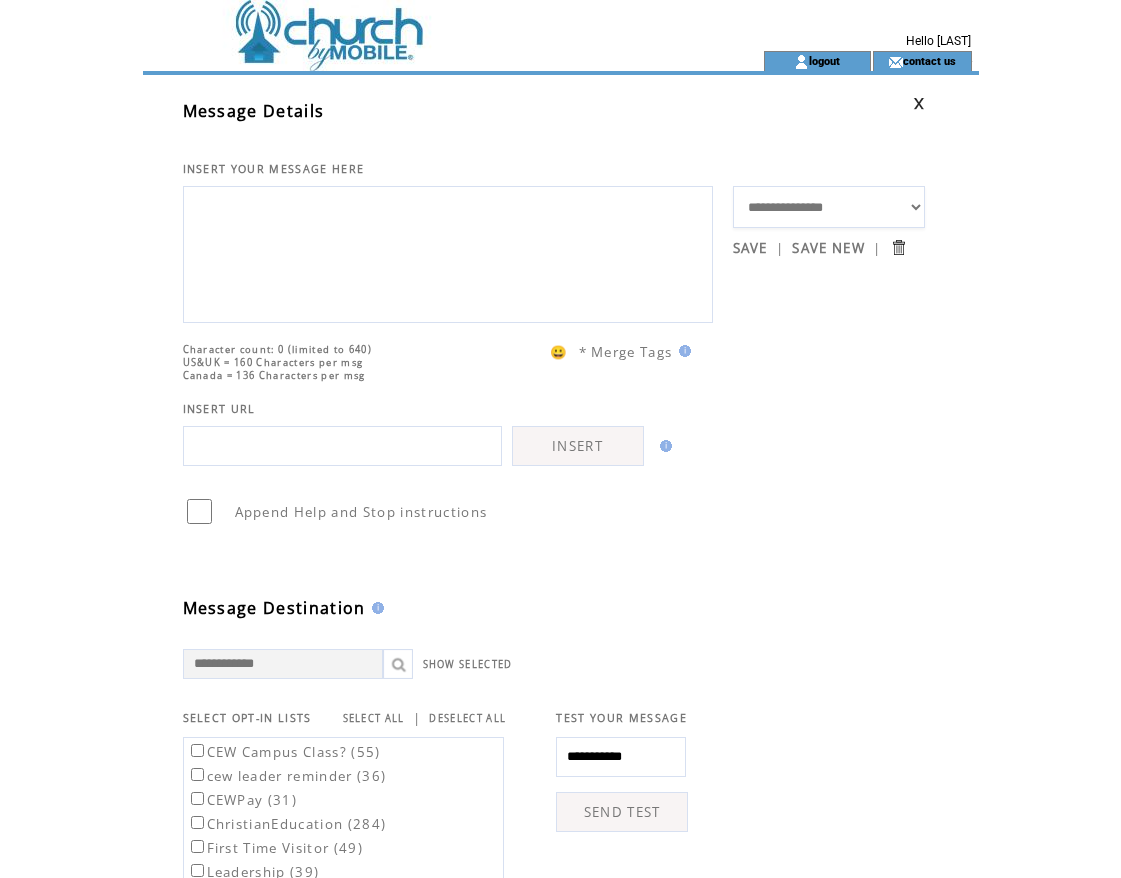 scroll, scrollTop: 0, scrollLeft: 0, axis: both 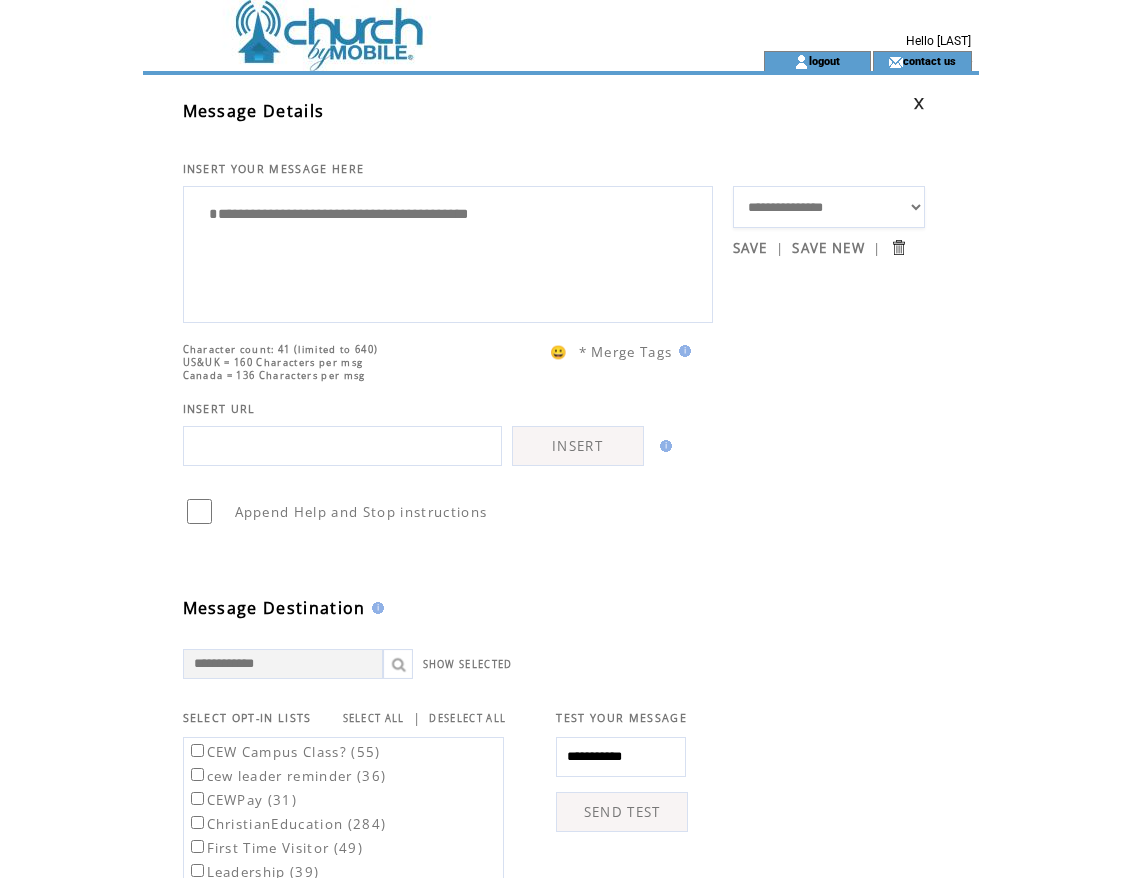 paste on "**********" 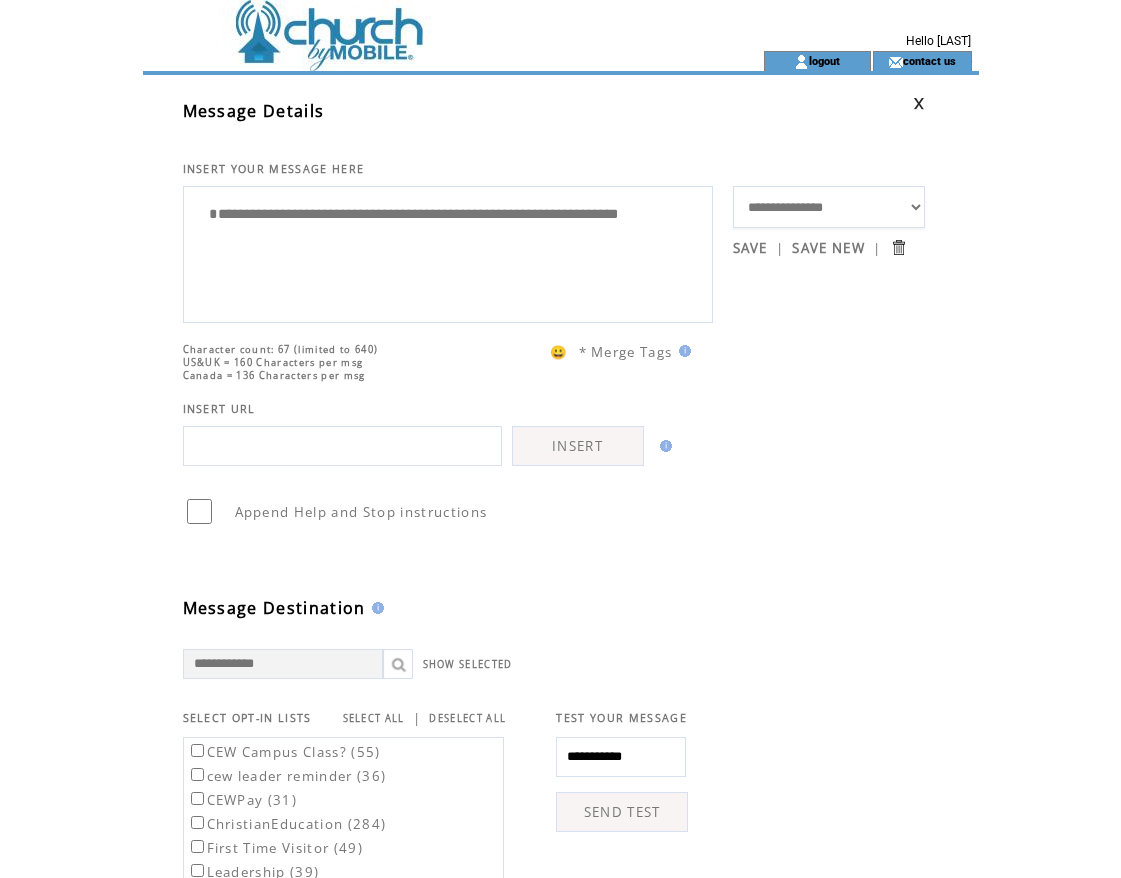 click on "**********" at bounding box center [448, 252] 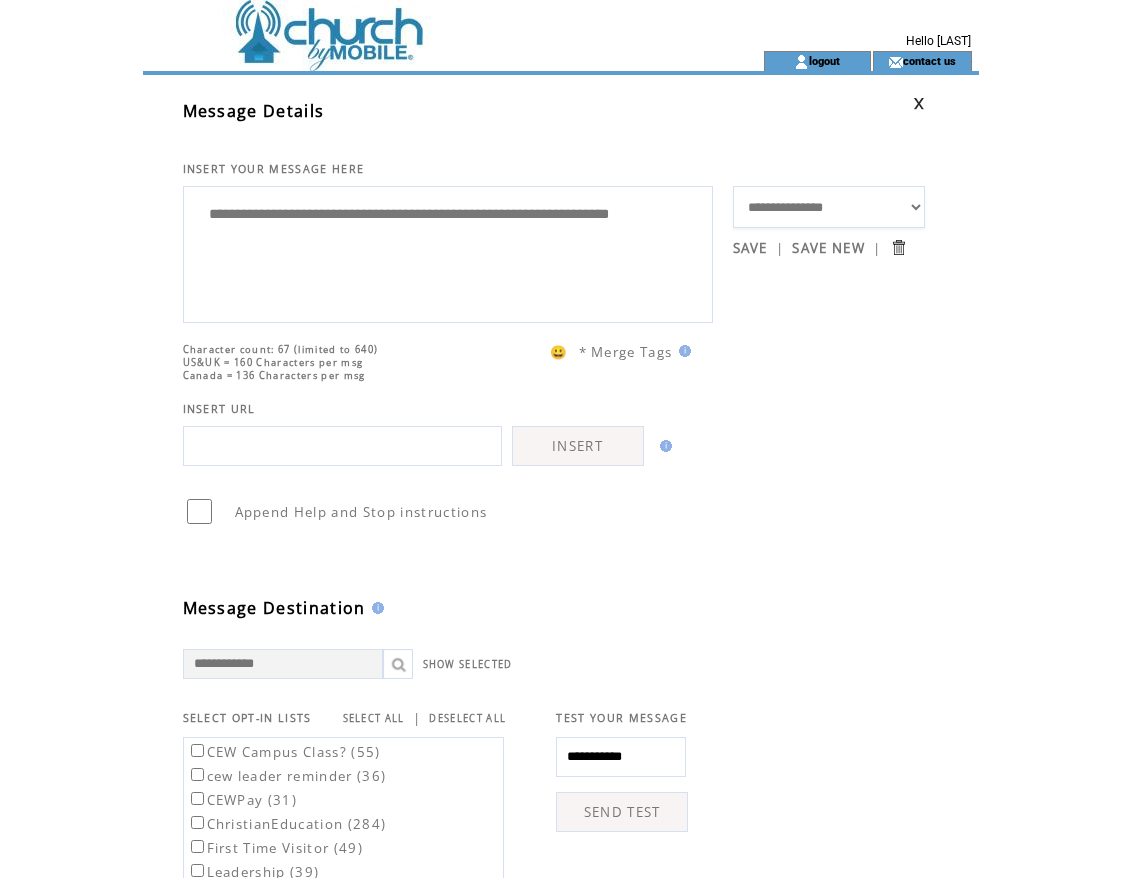 type on "**********" 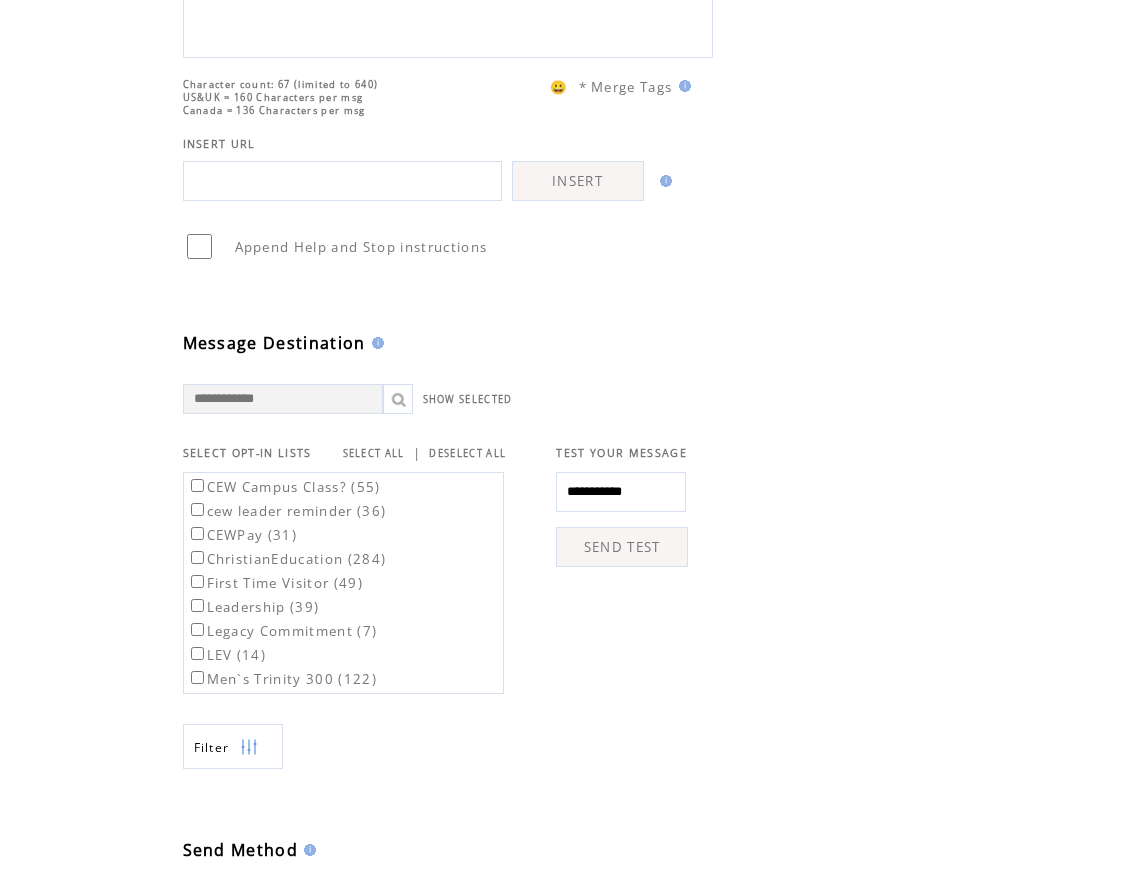 scroll, scrollTop: 300, scrollLeft: 0, axis: vertical 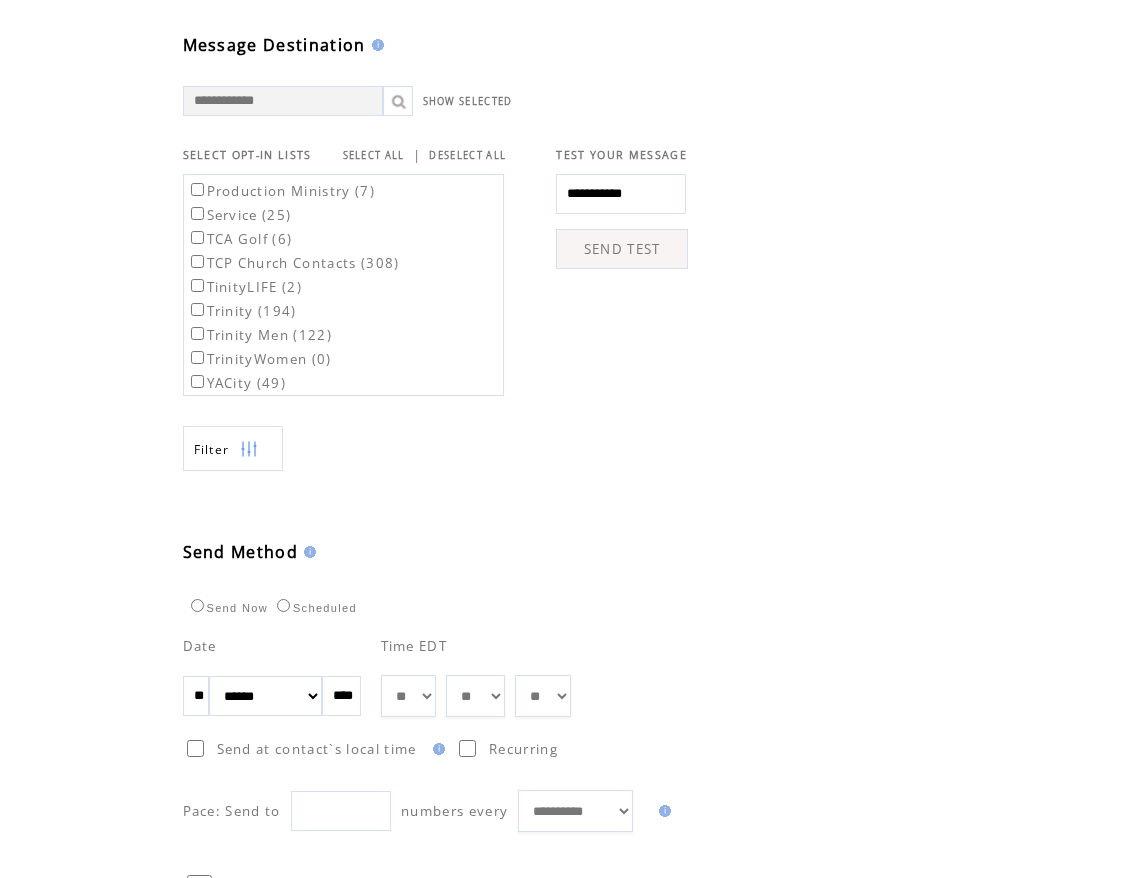 click on "**" at bounding box center (196, 696) 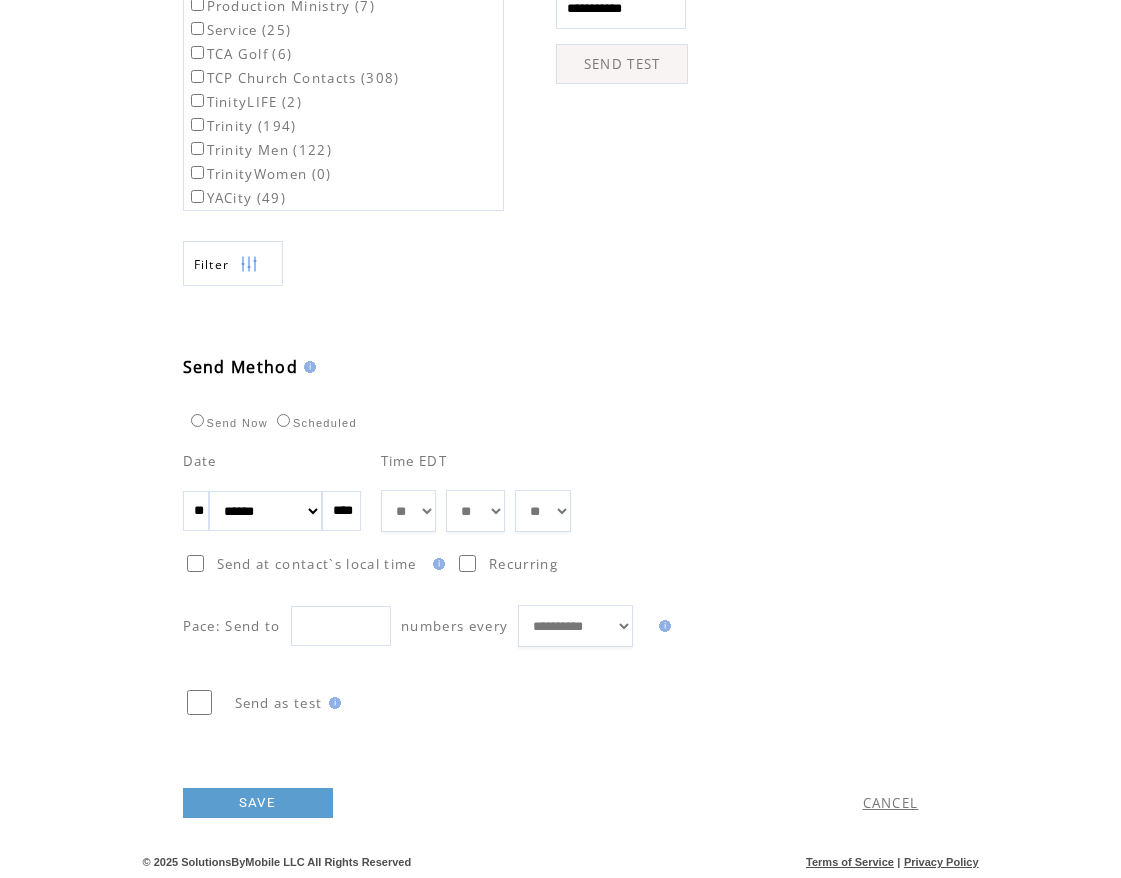scroll, scrollTop: 778, scrollLeft: 0, axis: vertical 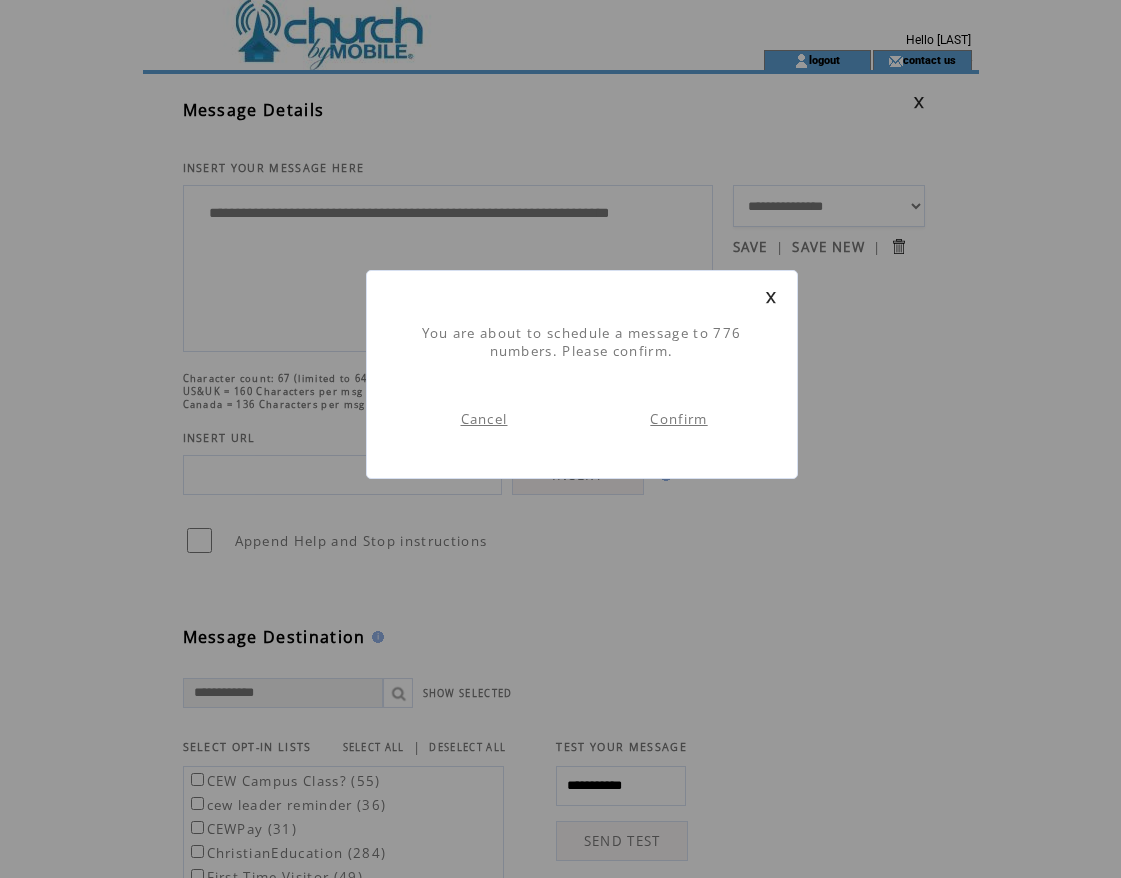 click on "Confirm" at bounding box center [678, 419] 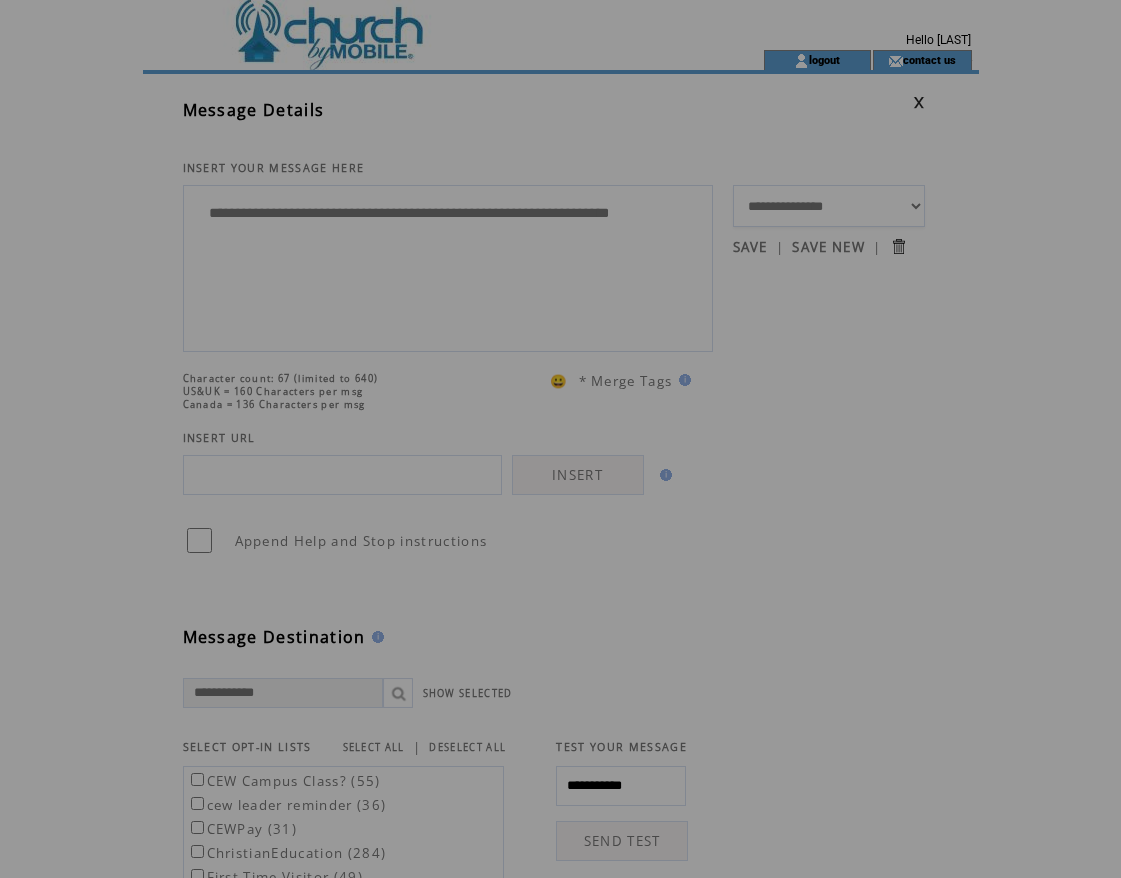 scroll, scrollTop: 0, scrollLeft: 0, axis: both 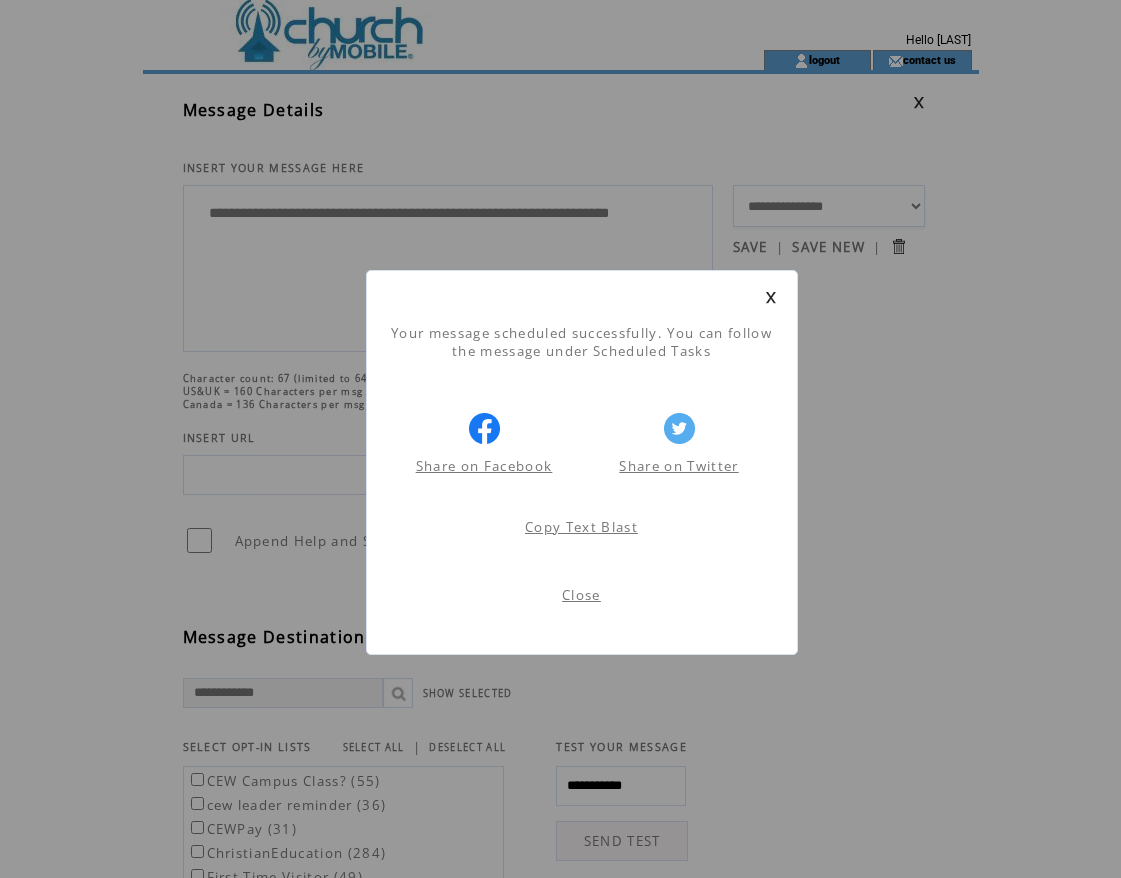 click on "Close" at bounding box center [581, 595] 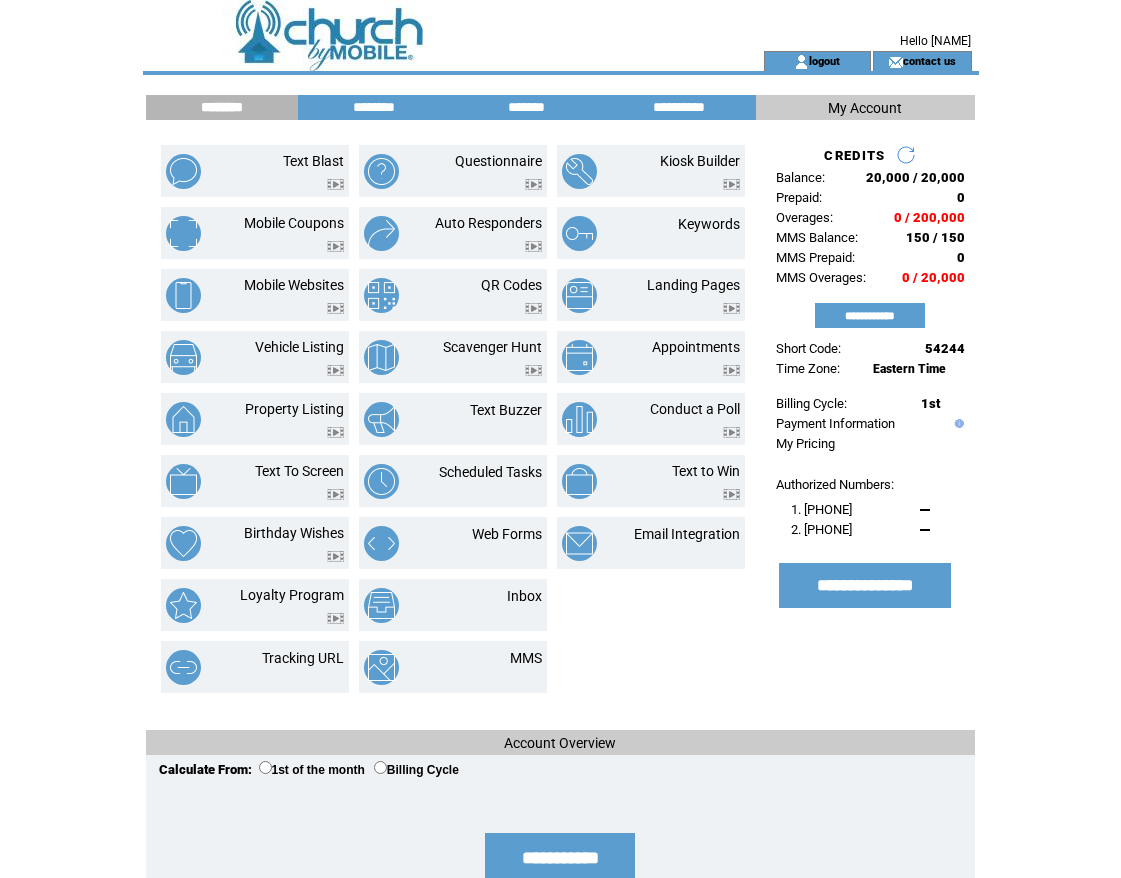 scroll, scrollTop: 0, scrollLeft: 0, axis: both 